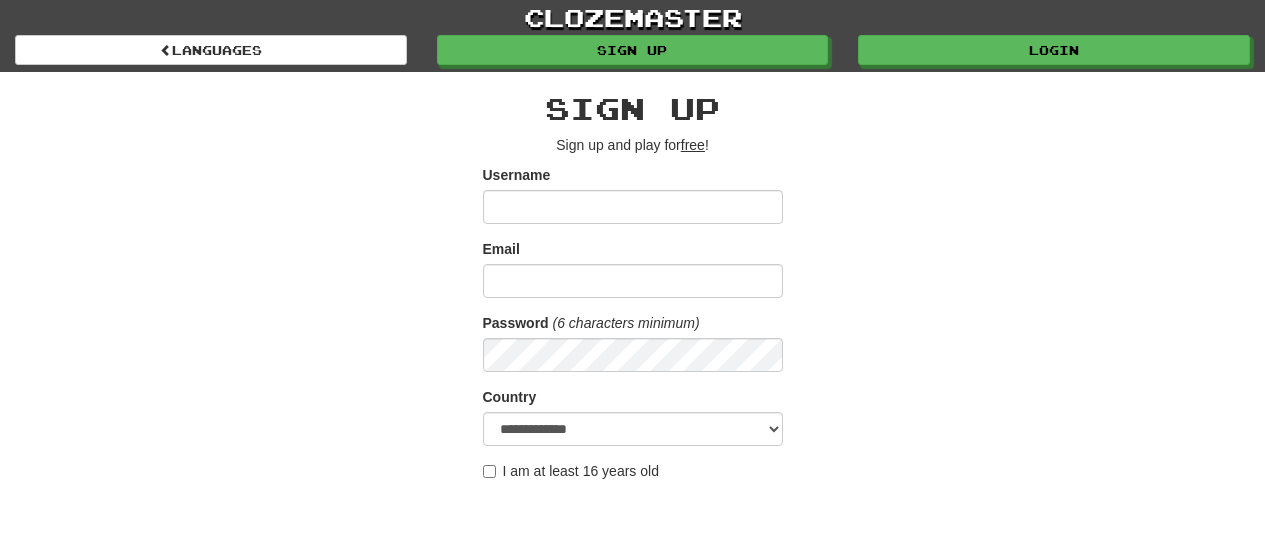 scroll, scrollTop: 0, scrollLeft: 0, axis: both 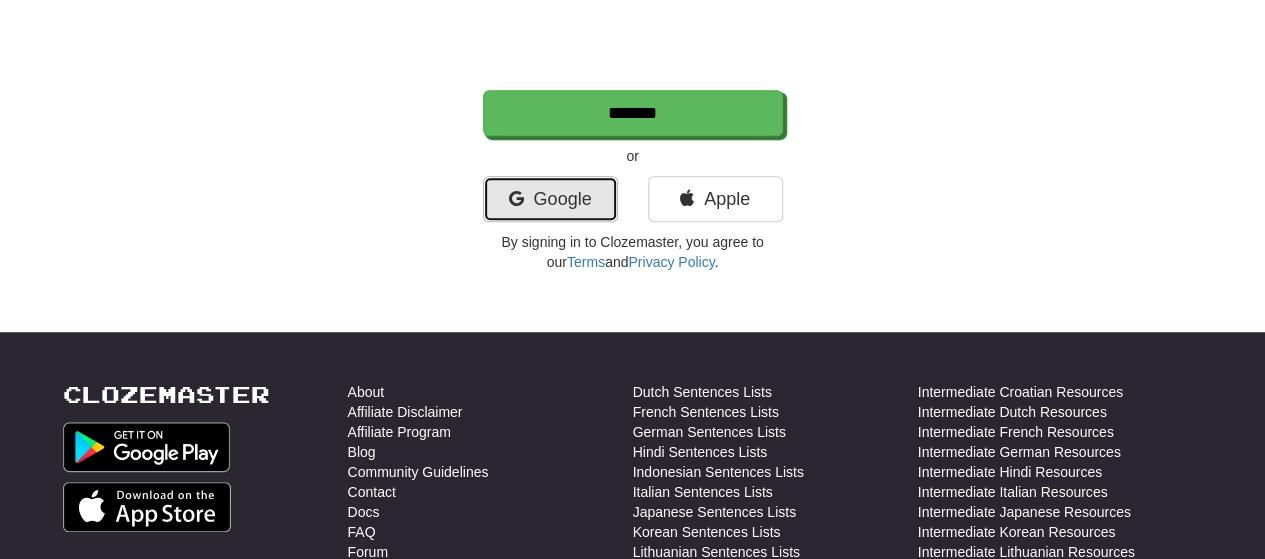 click on "Google" at bounding box center (550, 199) 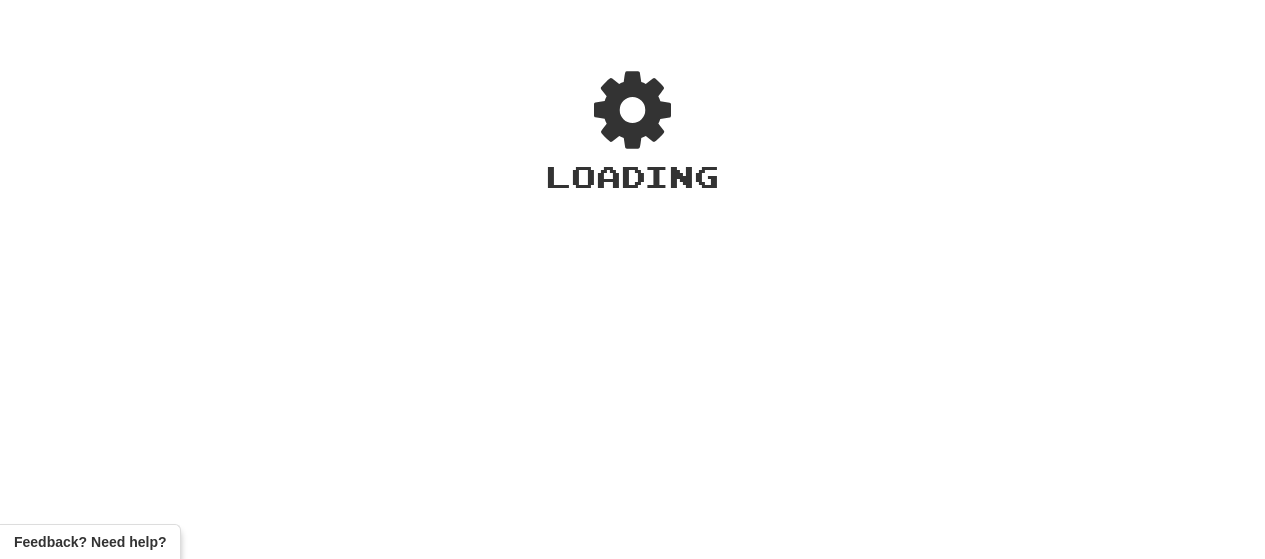 scroll, scrollTop: 0, scrollLeft: 0, axis: both 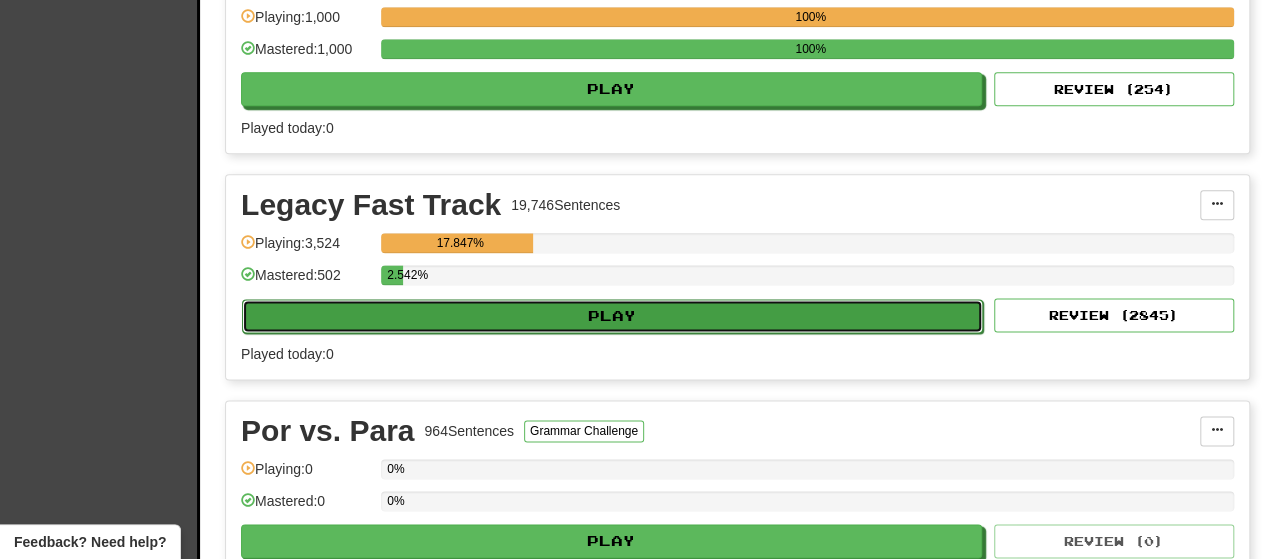 click on "Play" at bounding box center (612, 316) 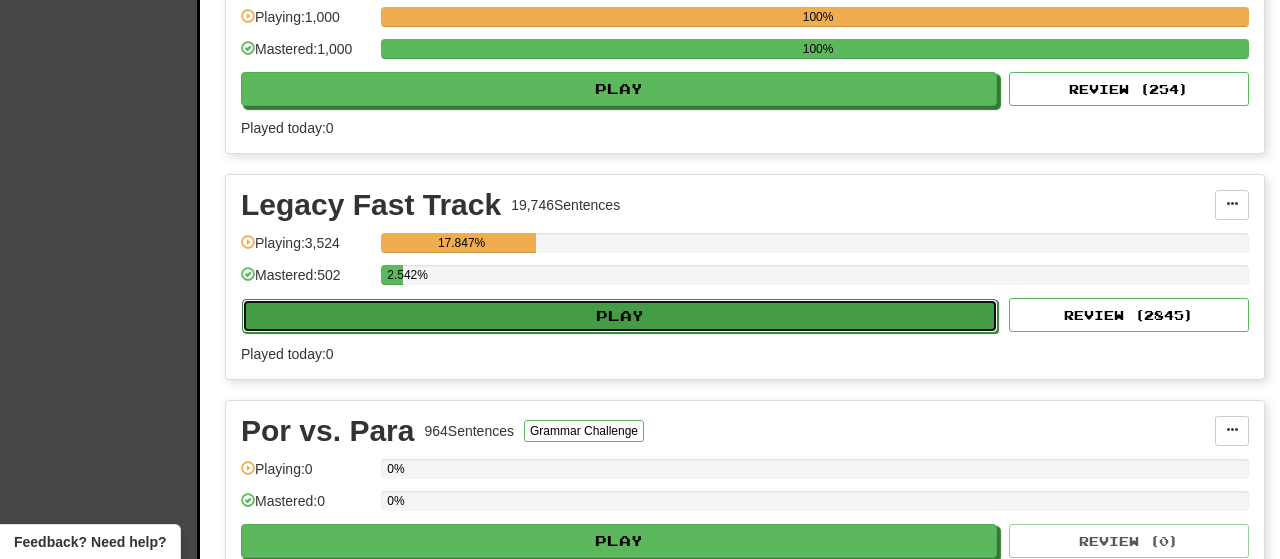 select on "**" 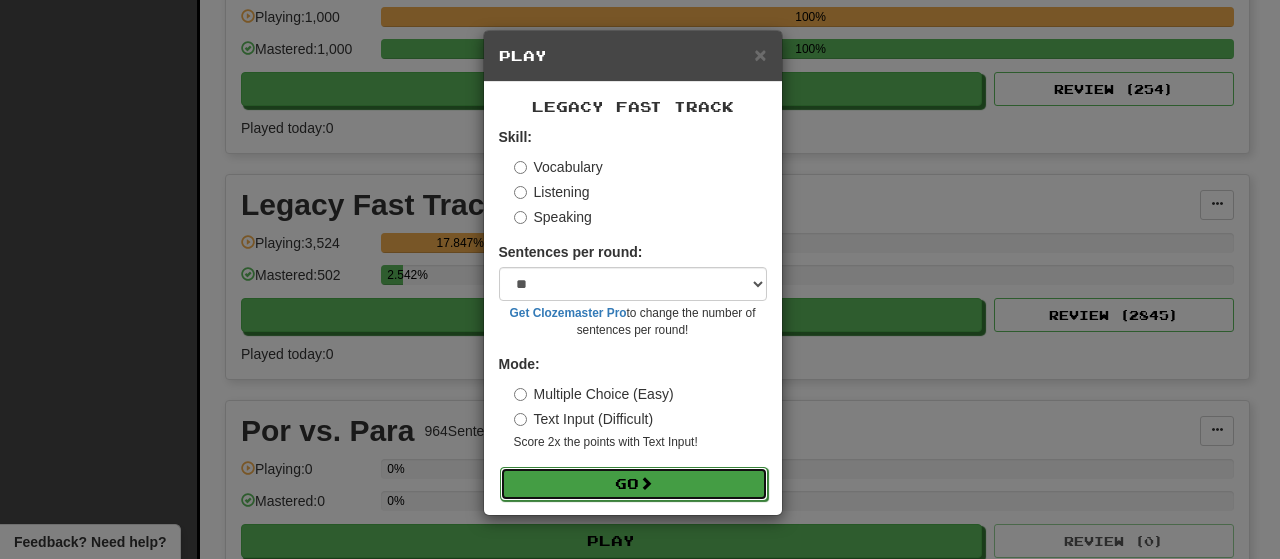 click on "Go" at bounding box center (634, 484) 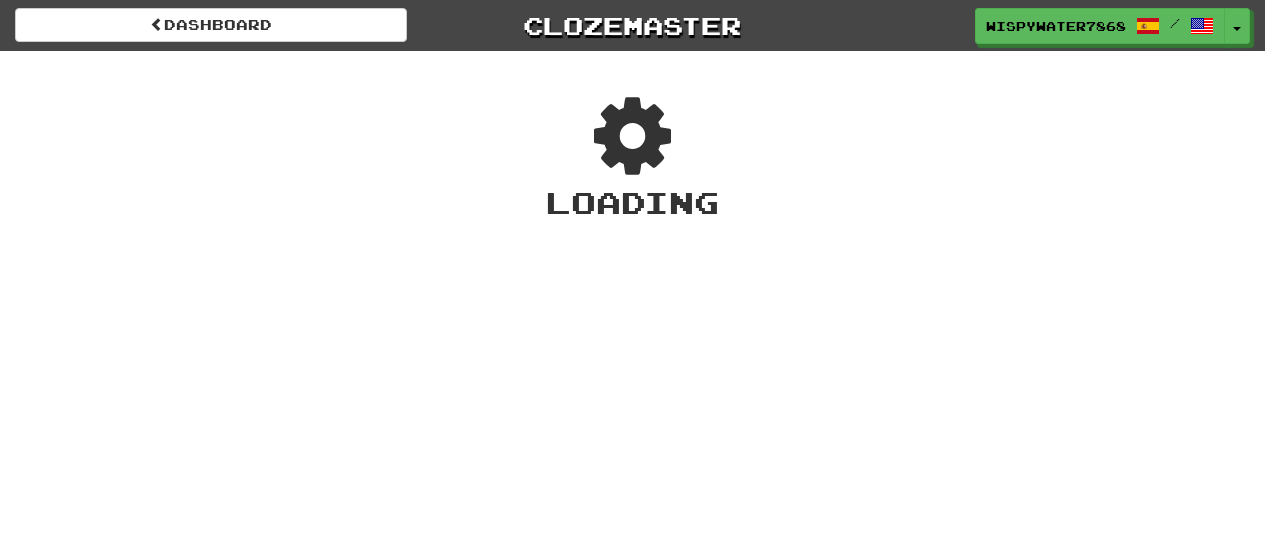 scroll, scrollTop: 0, scrollLeft: 0, axis: both 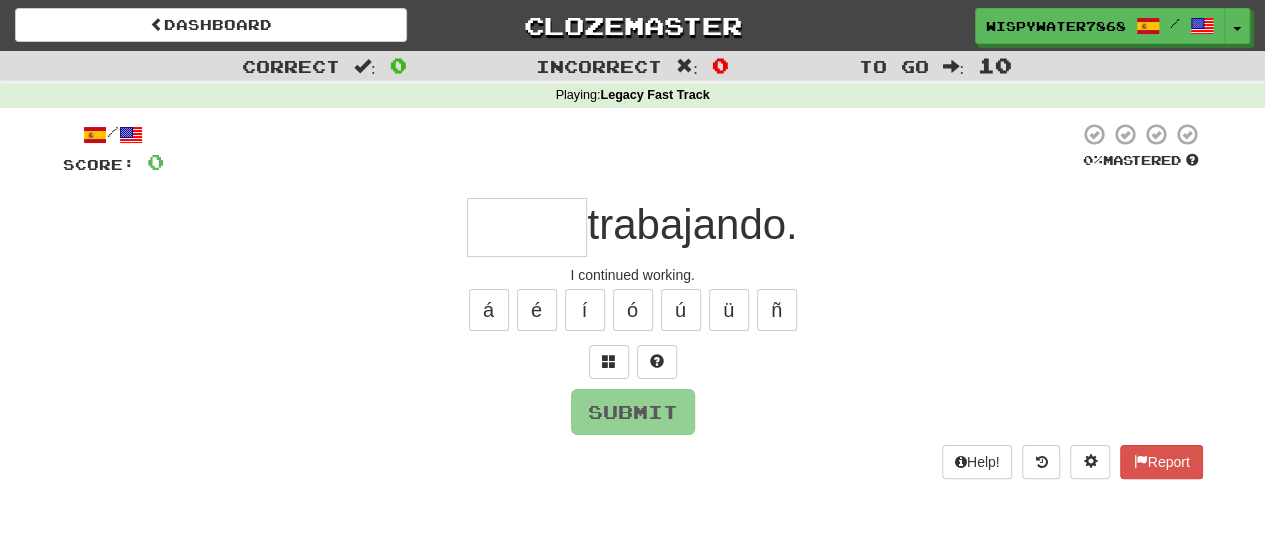 click at bounding box center [527, 227] 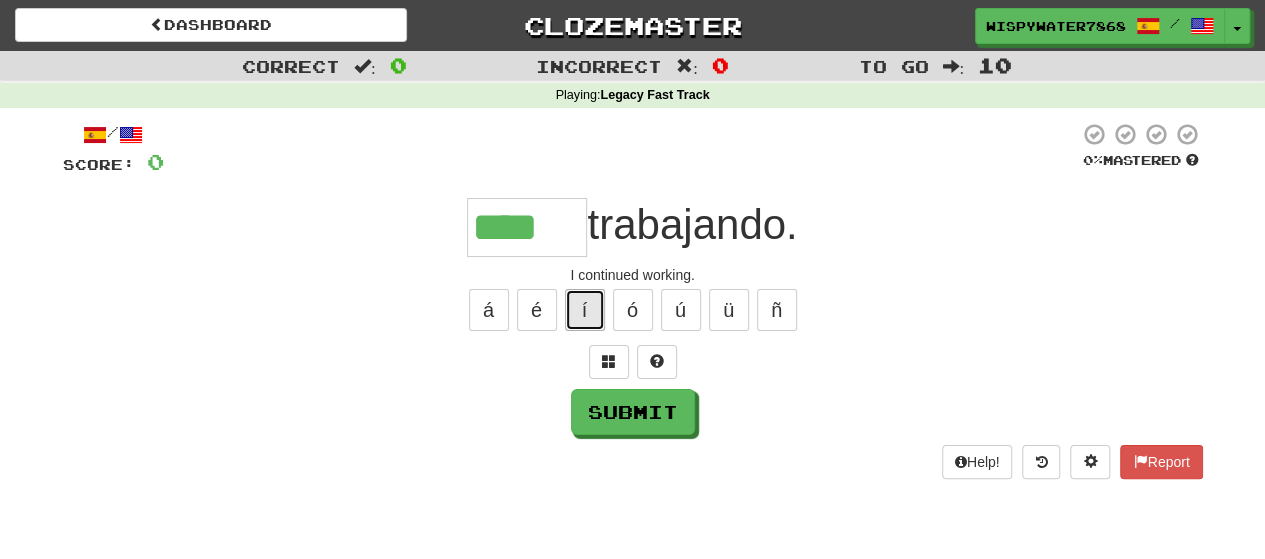 click on "í" at bounding box center (585, 310) 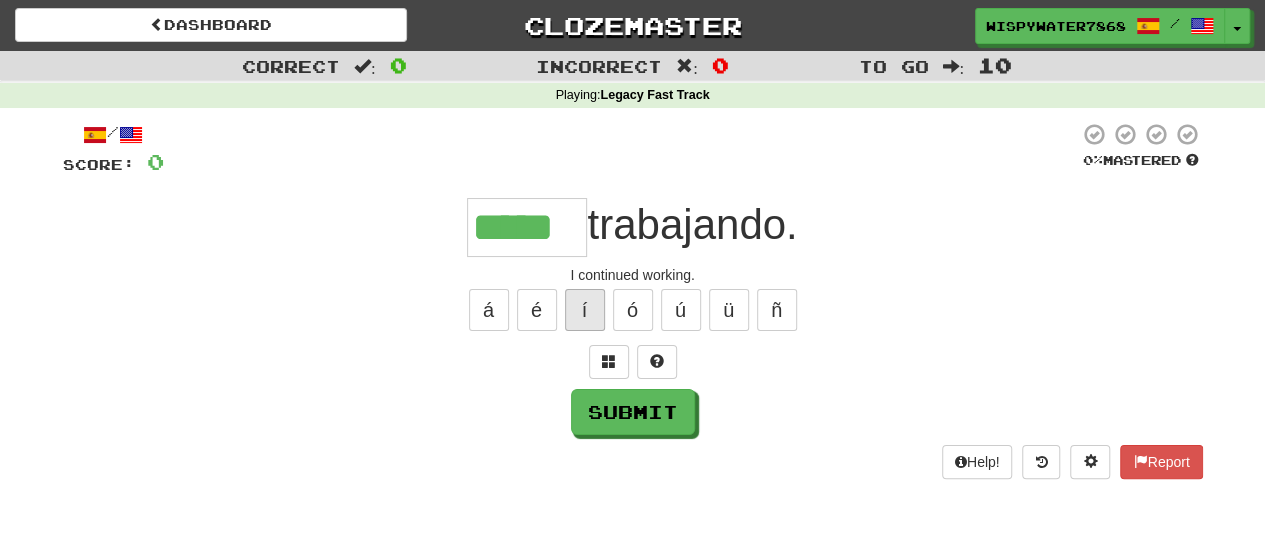 type on "*****" 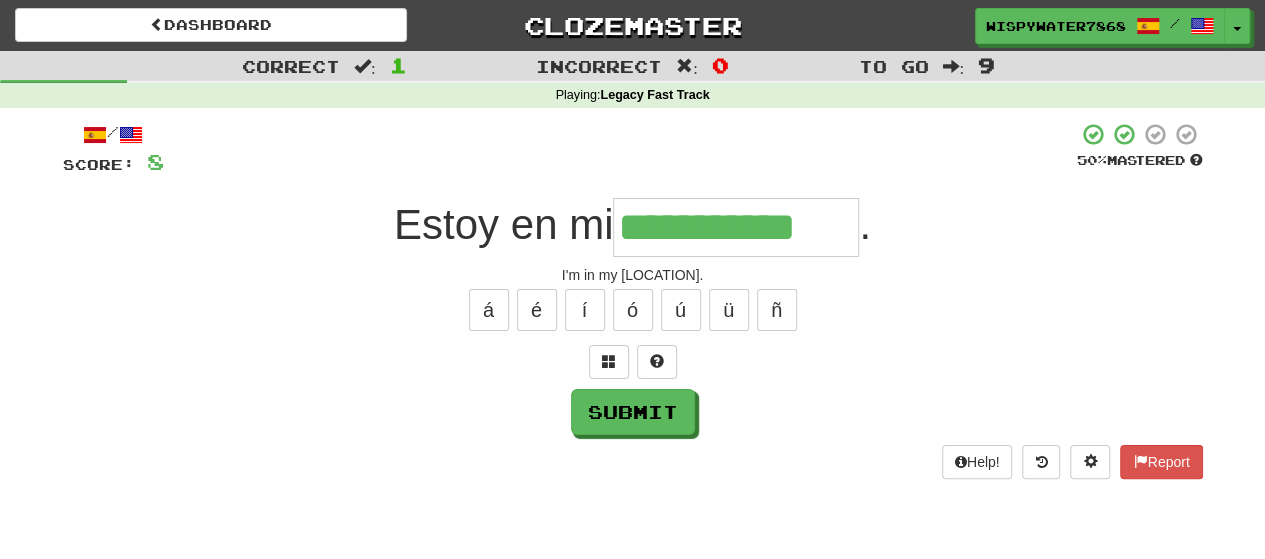 type on "**********" 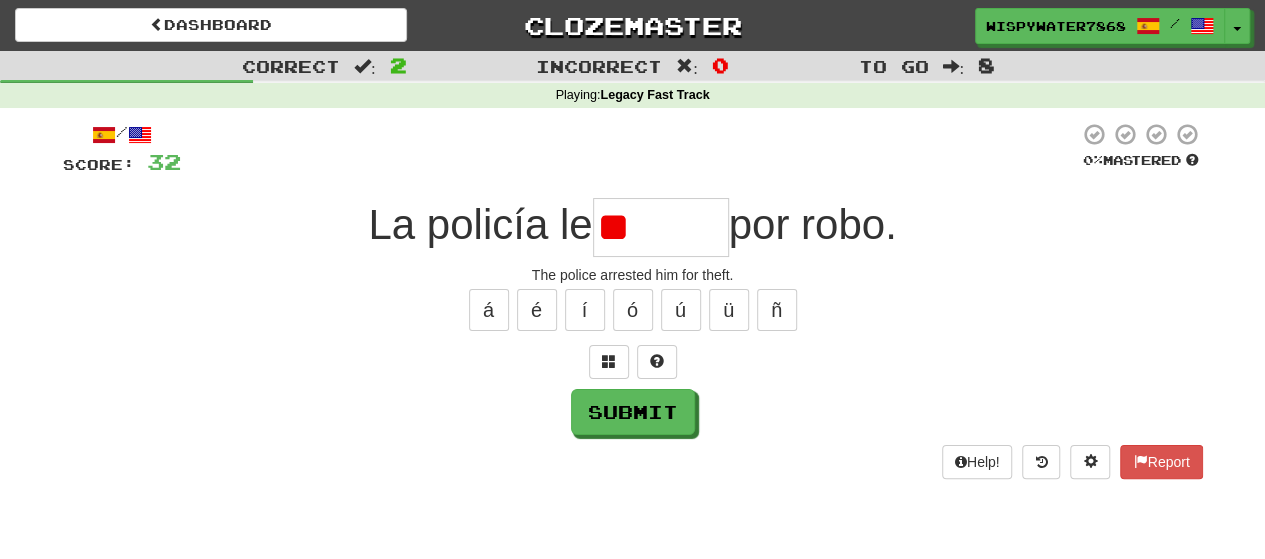 type on "*" 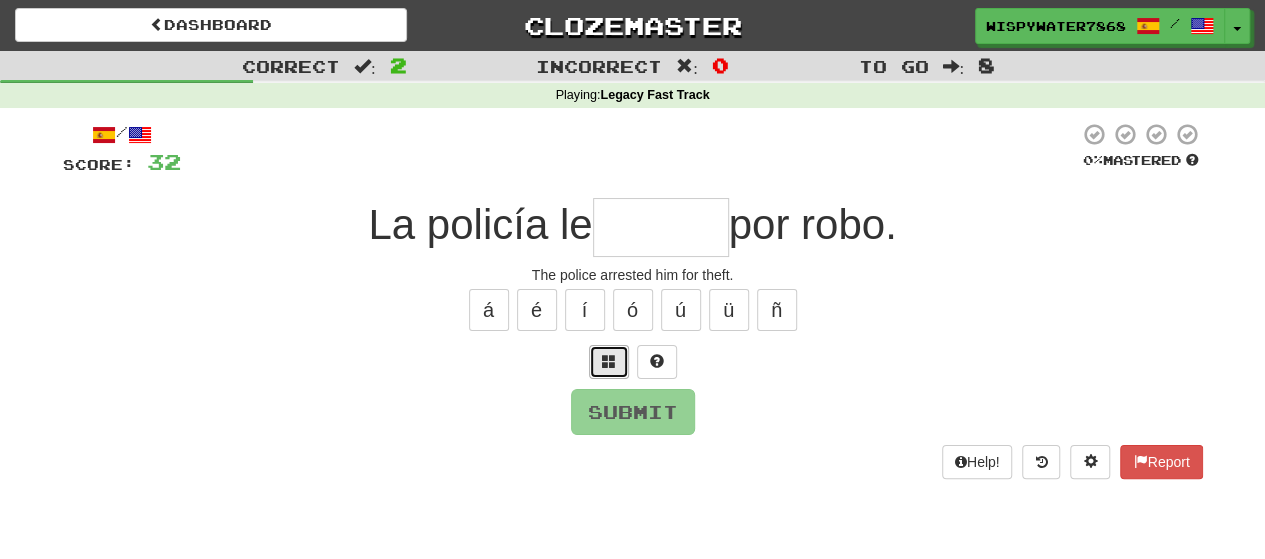 click at bounding box center (609, 362) 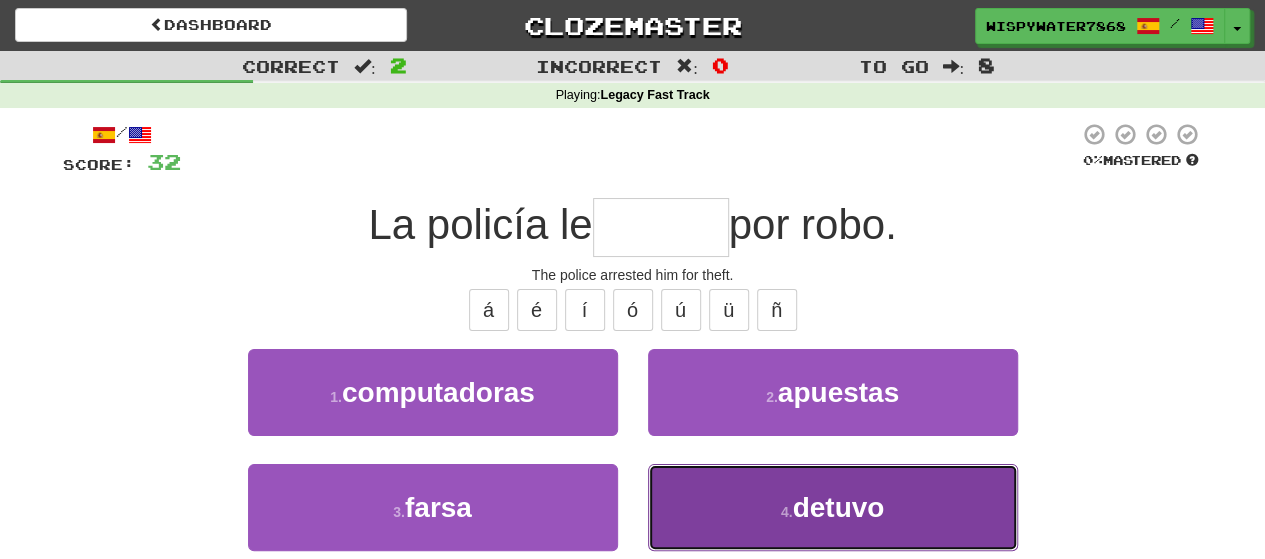 click on "detuvo" at bounding box center (838, 507) 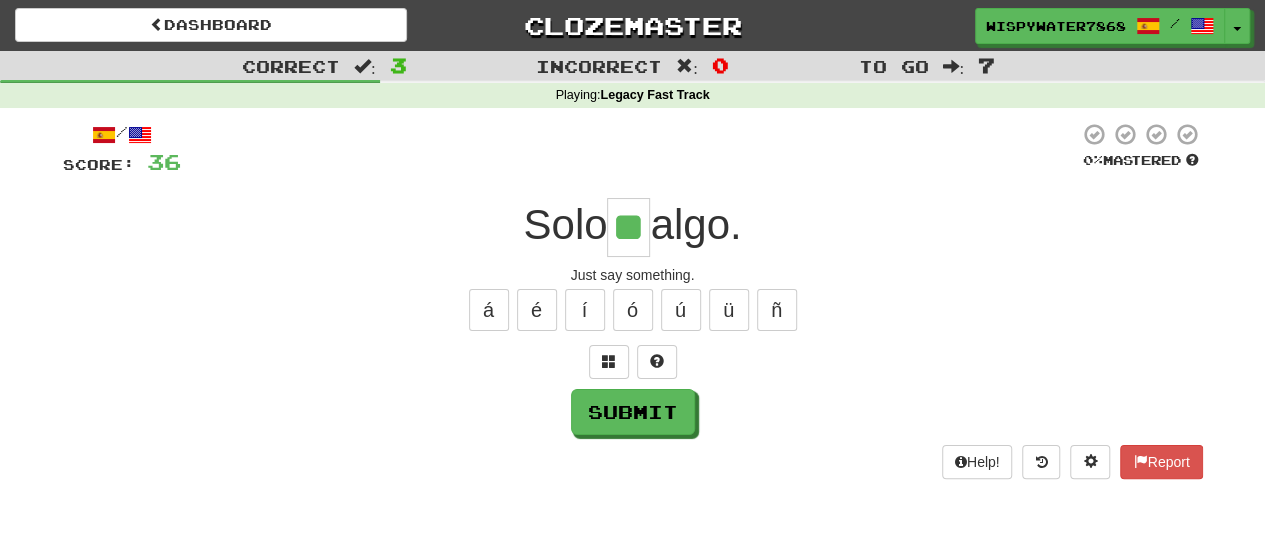 type on "**" 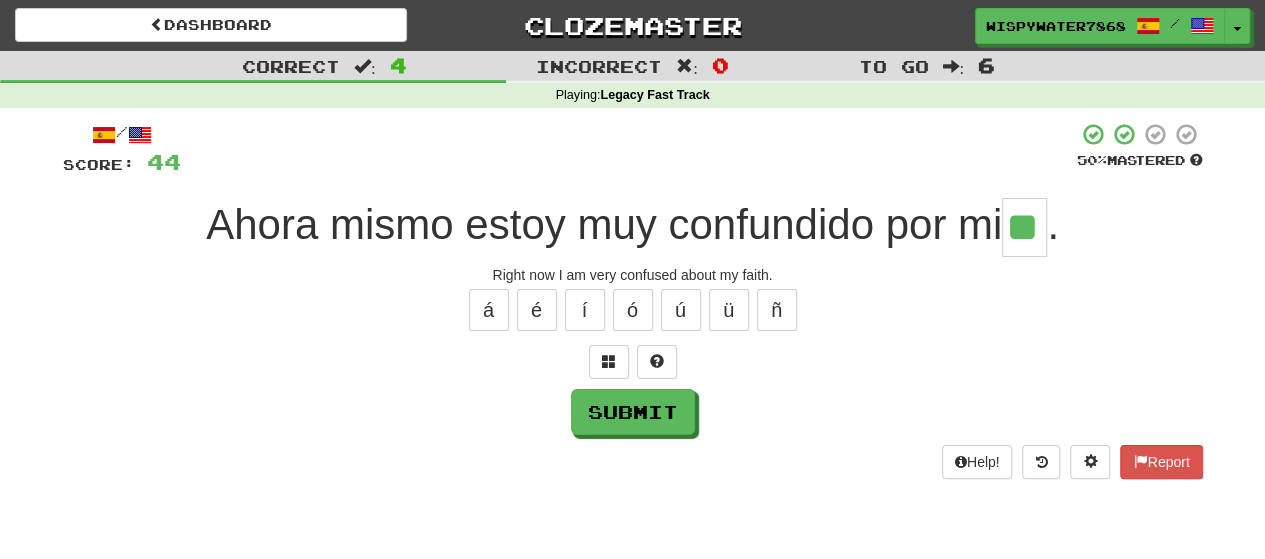 type on "**" 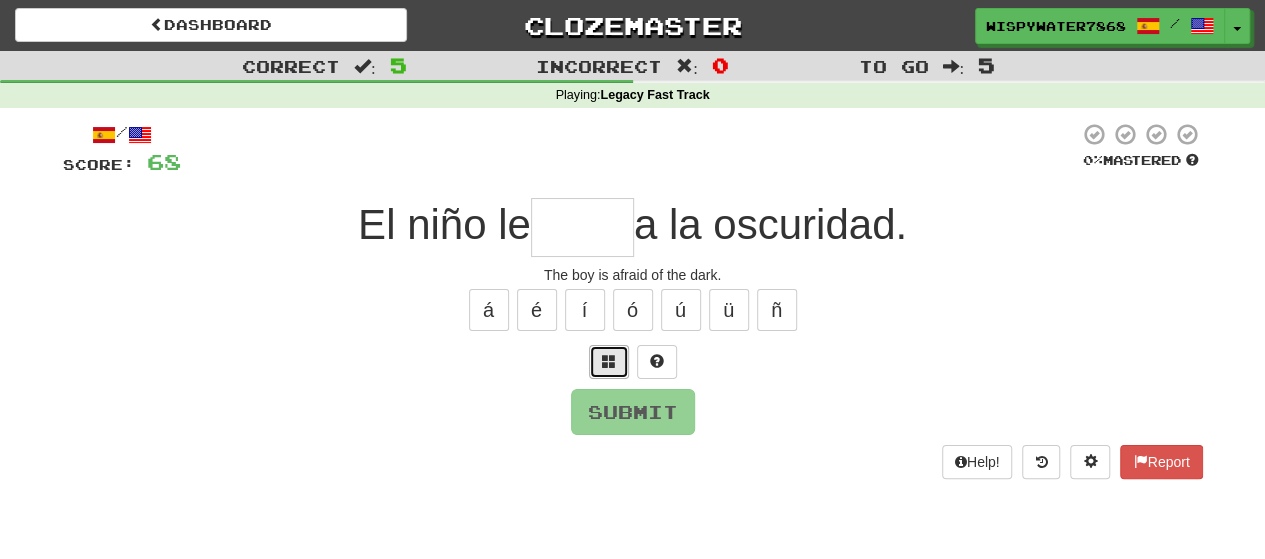 click at bounding box center (609, 362) 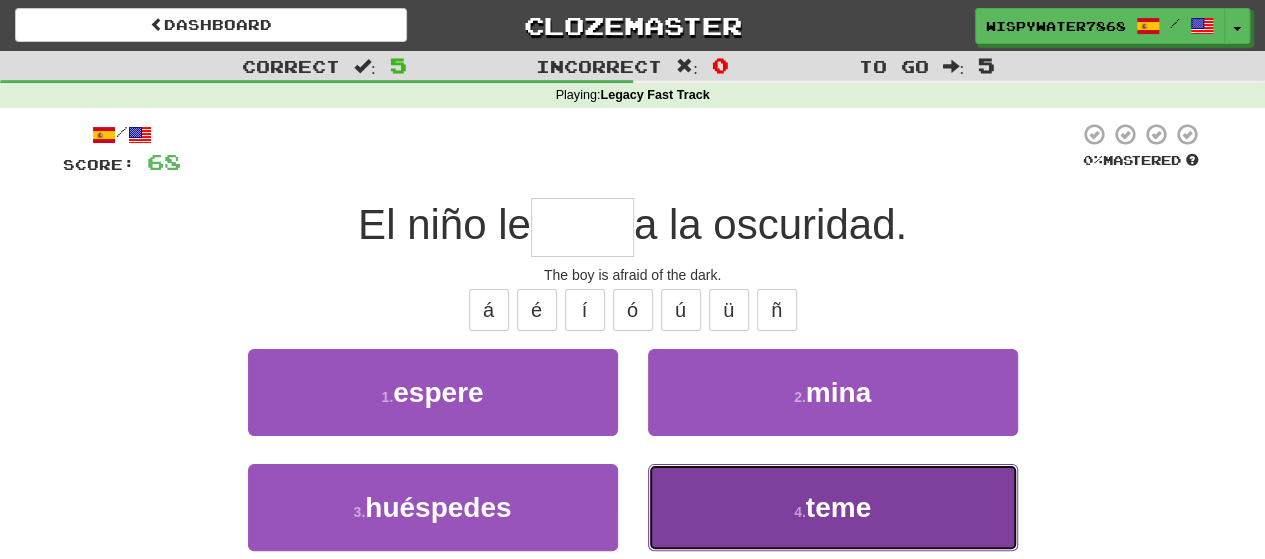 click on "4 .  teme" at bounding box center (833, 507) 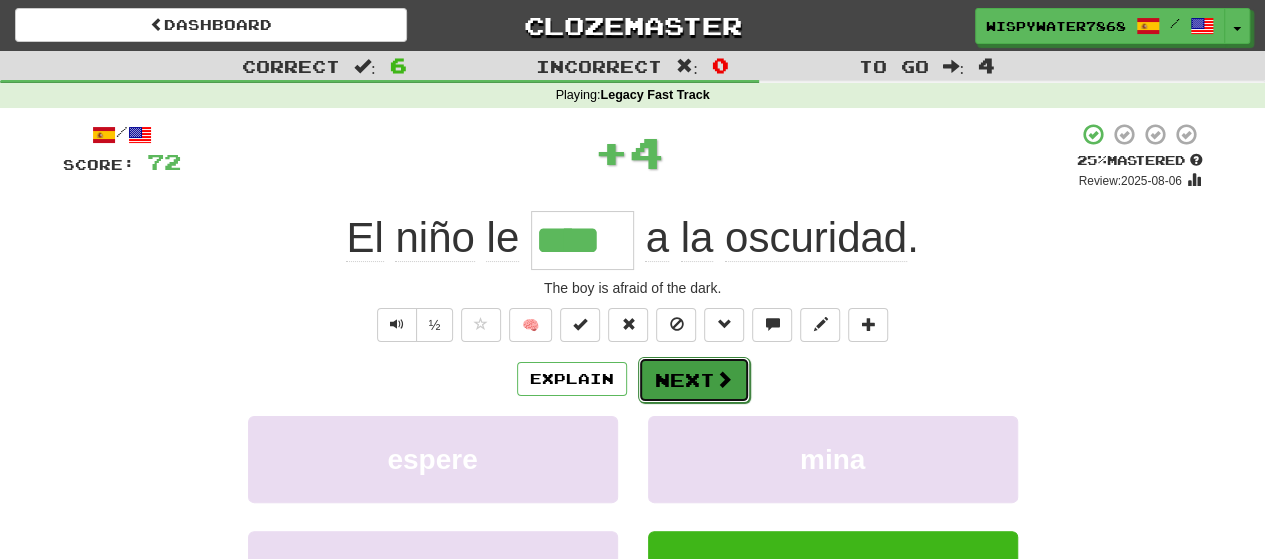 click at bounding box center [724, 379] 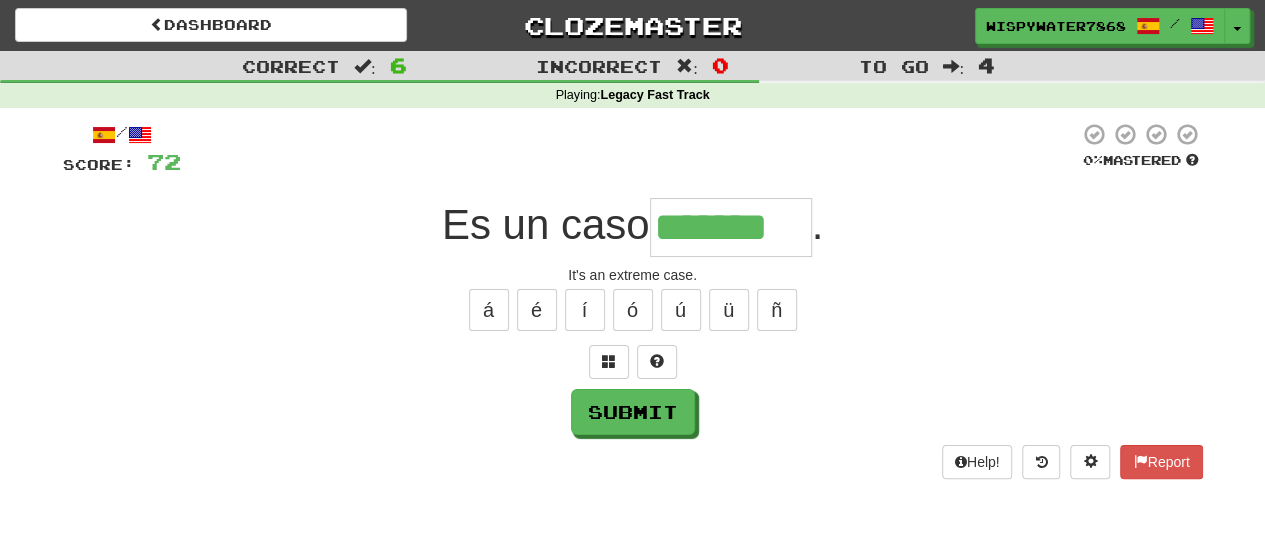 type on "*******" 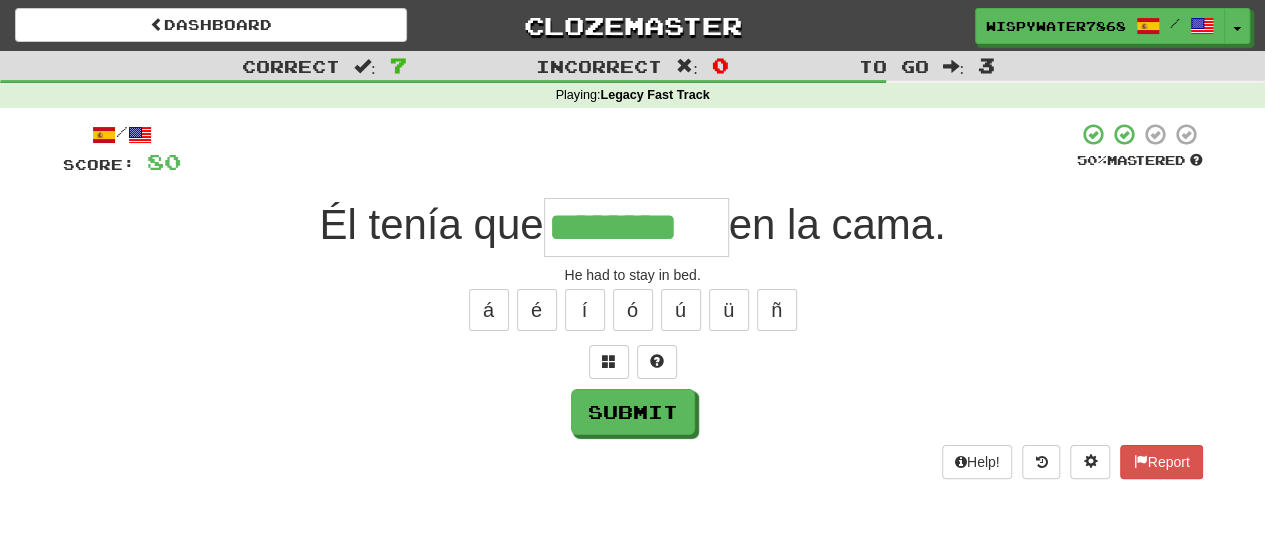 type on "********" 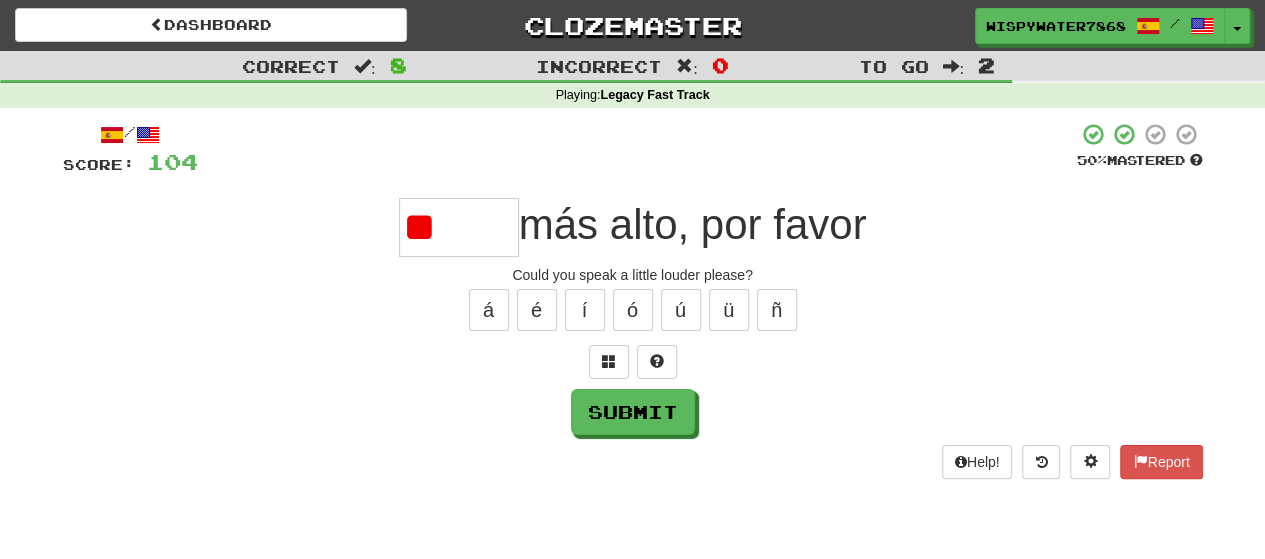 type on "*" 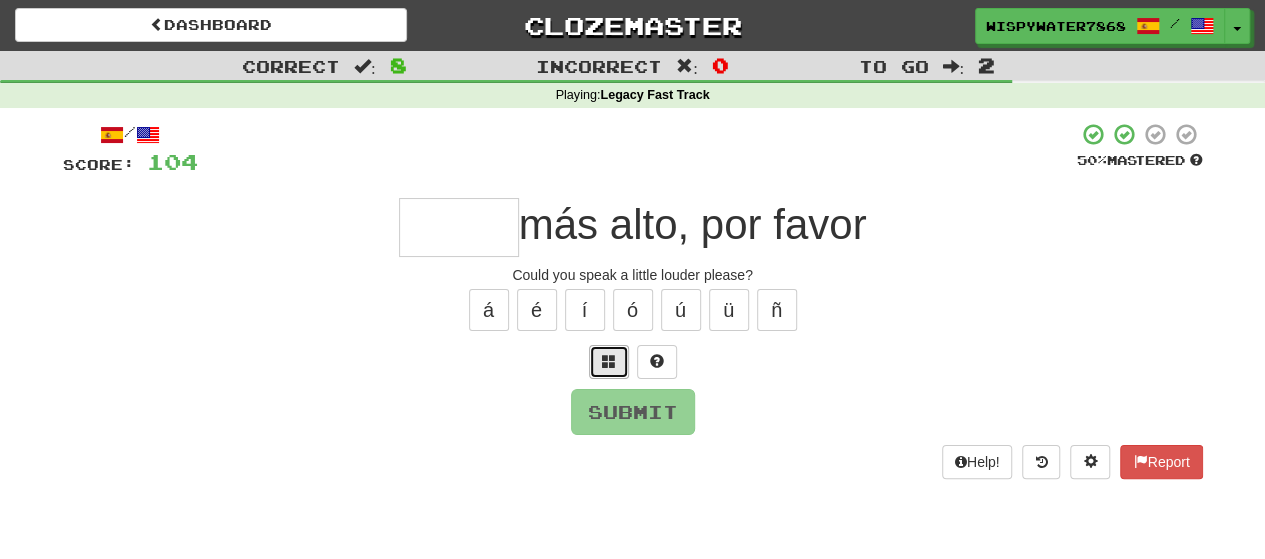 click at bounding box center (609, 362) 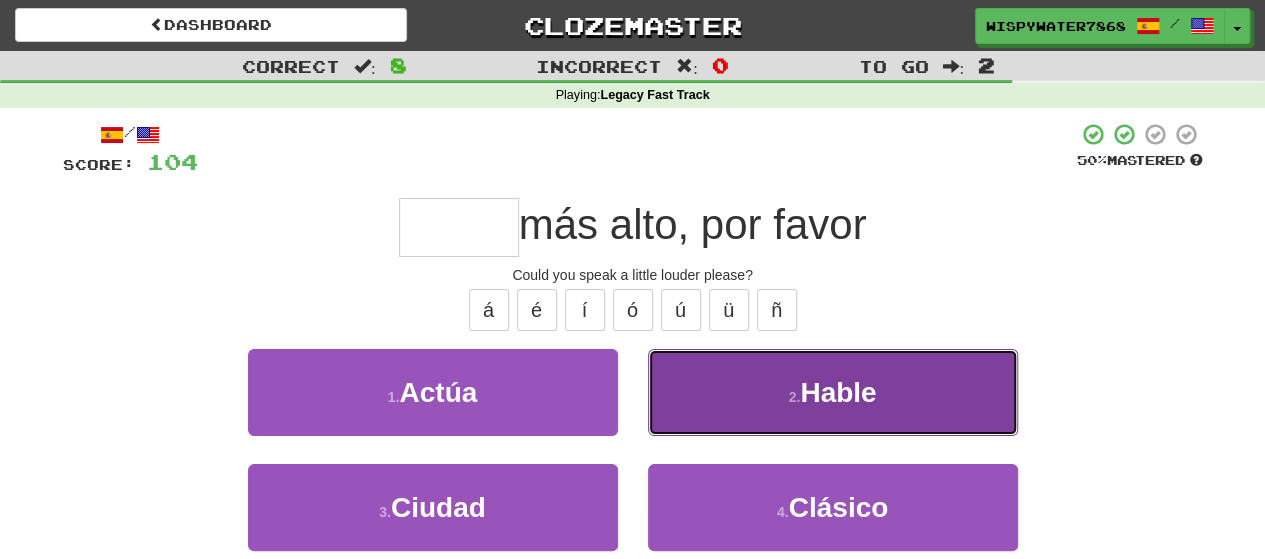 click on "2 .  Hable" at bounding box center [833, 392] 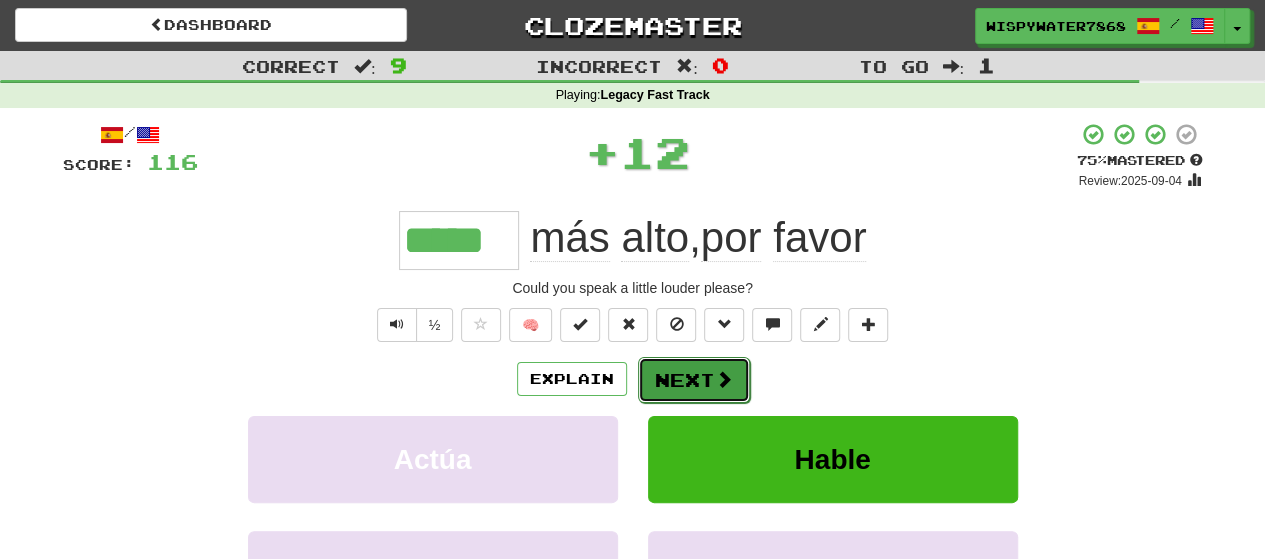 click on "Next" at bounding box center (694, 380) 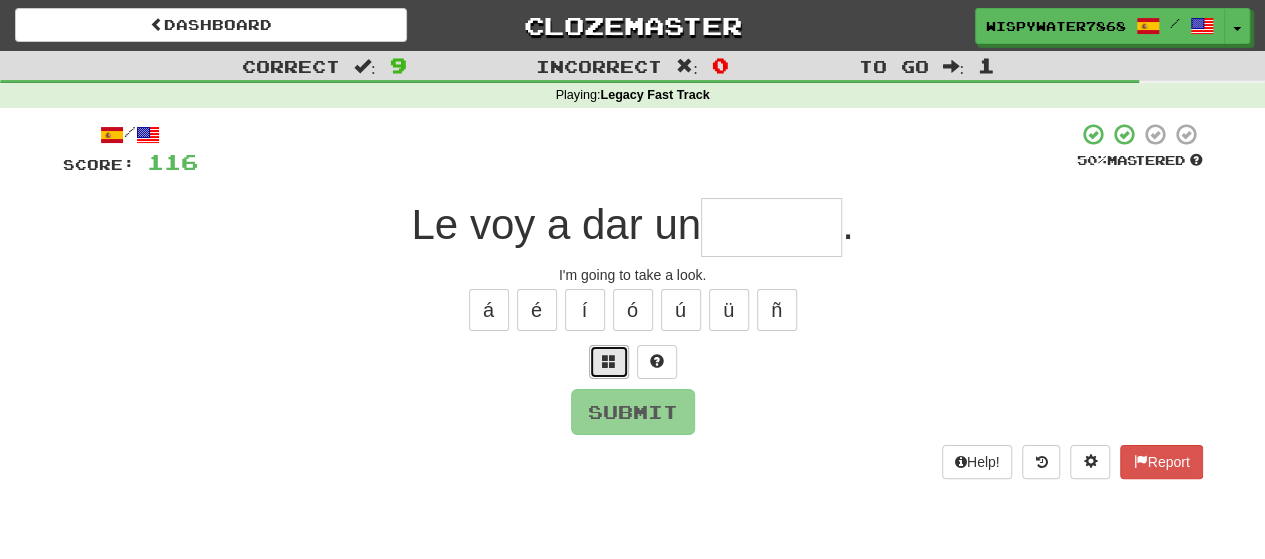 click at bounding box center [609, 362] 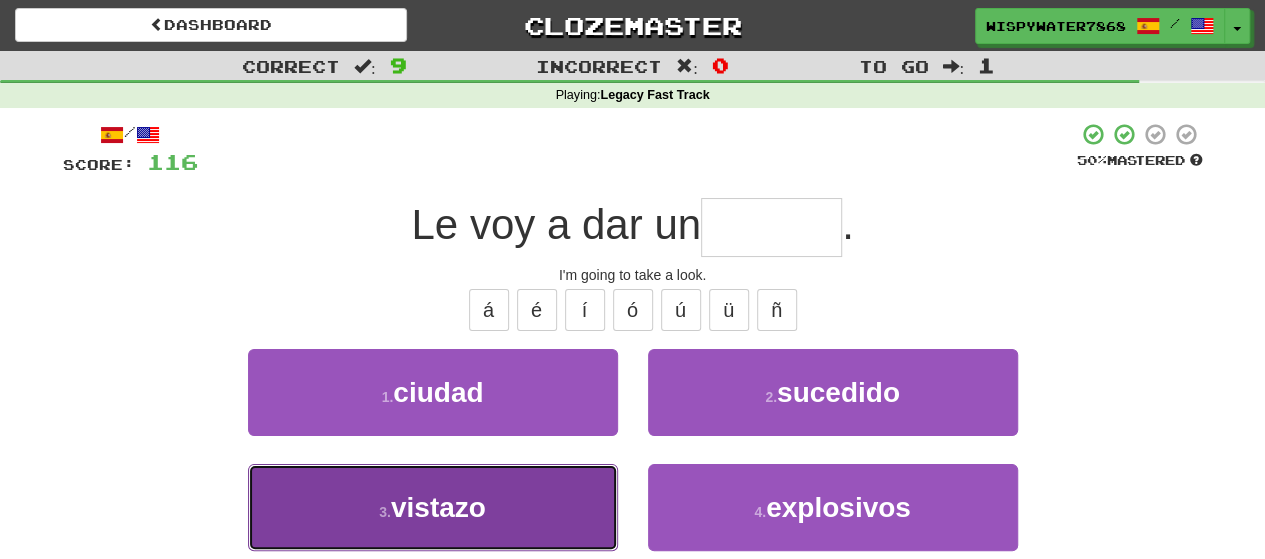 click on "3 .  vistazo" at bounding box center (433, 507) 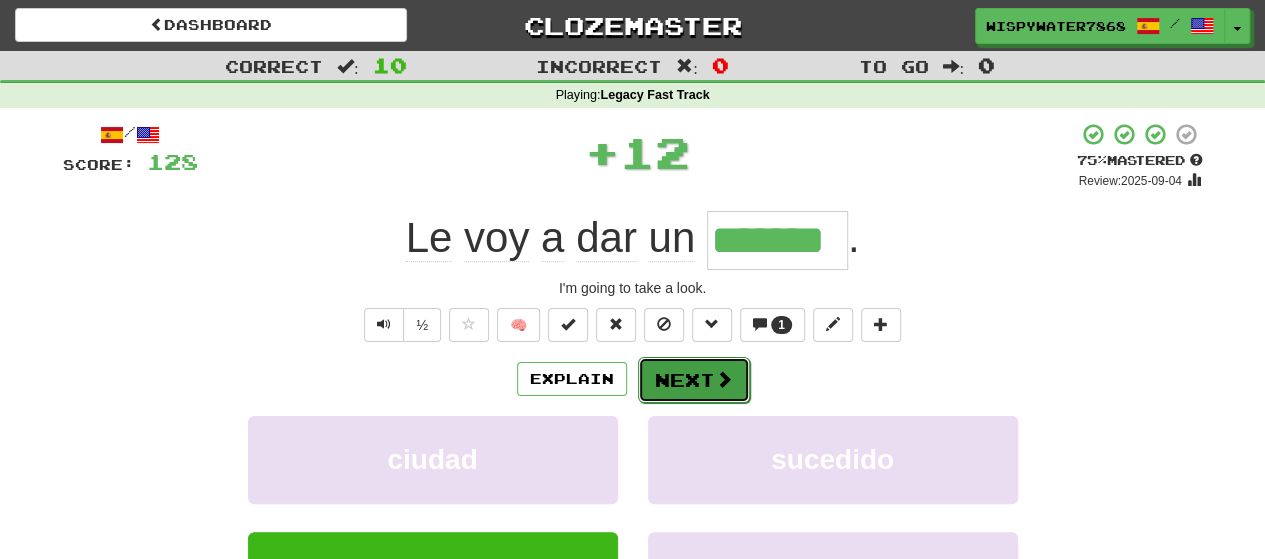 click on "Next" at bounding box center [694, 380] 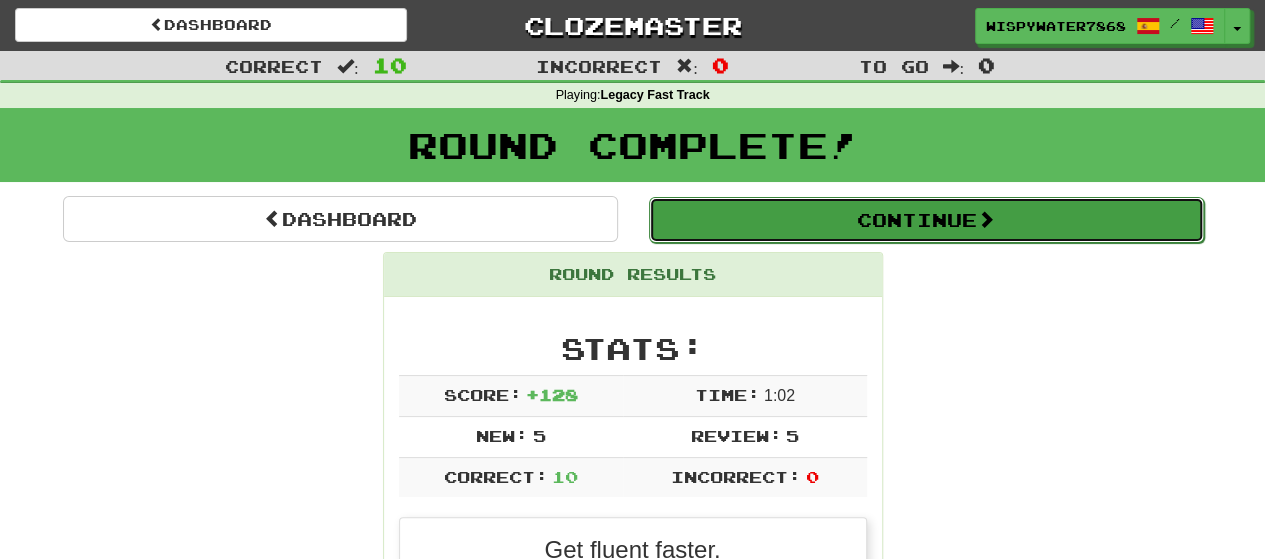 click on "Continue" at bounding box center [926, 220] 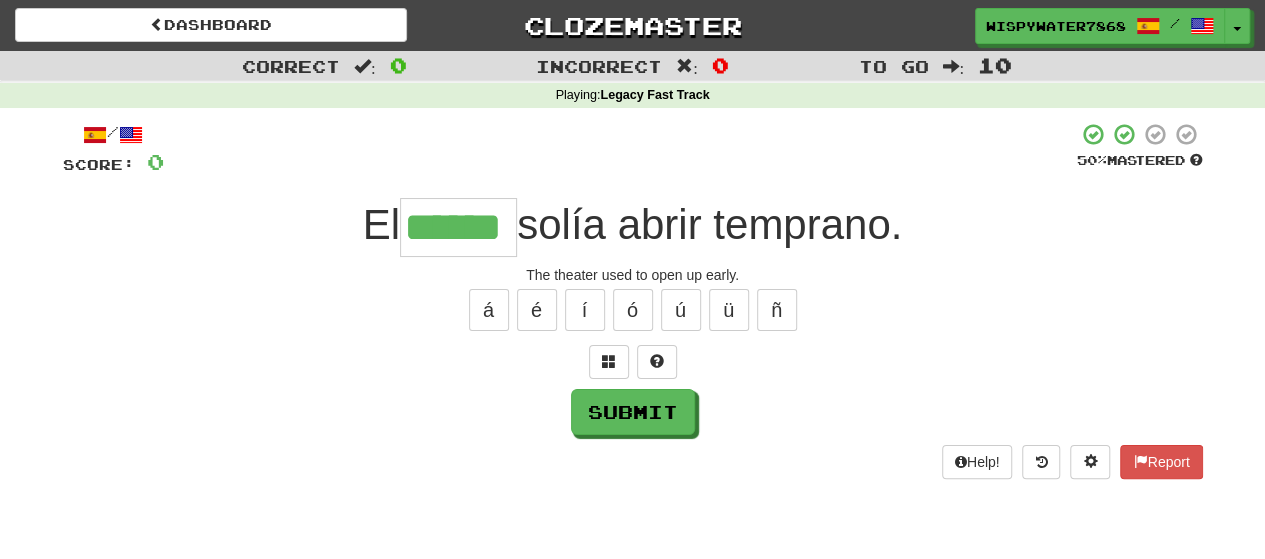 type on "******" 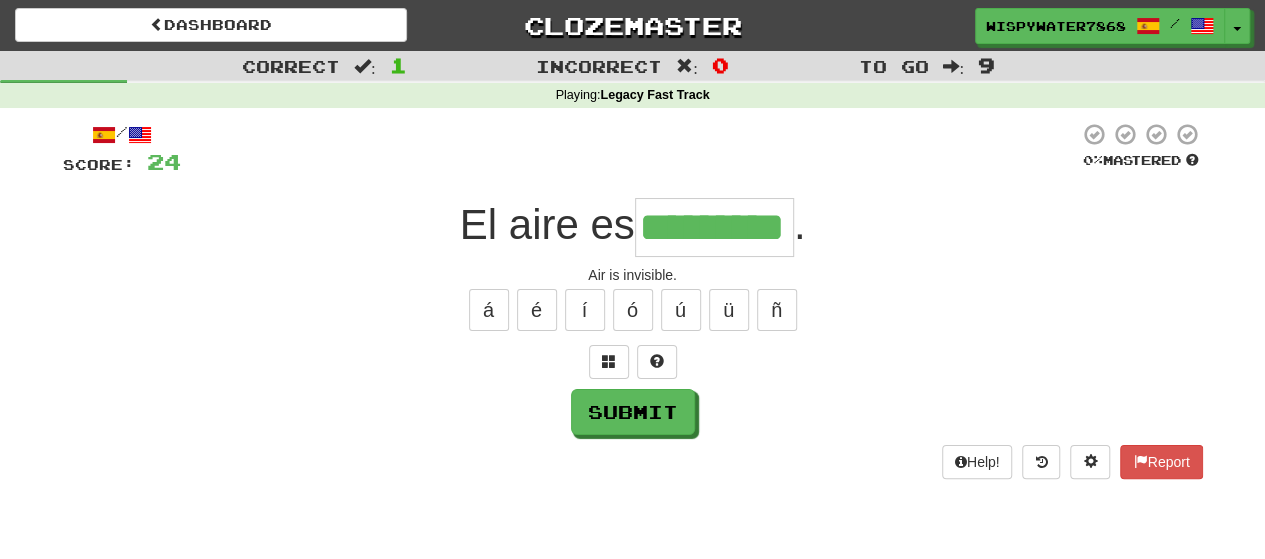 type on "*********" 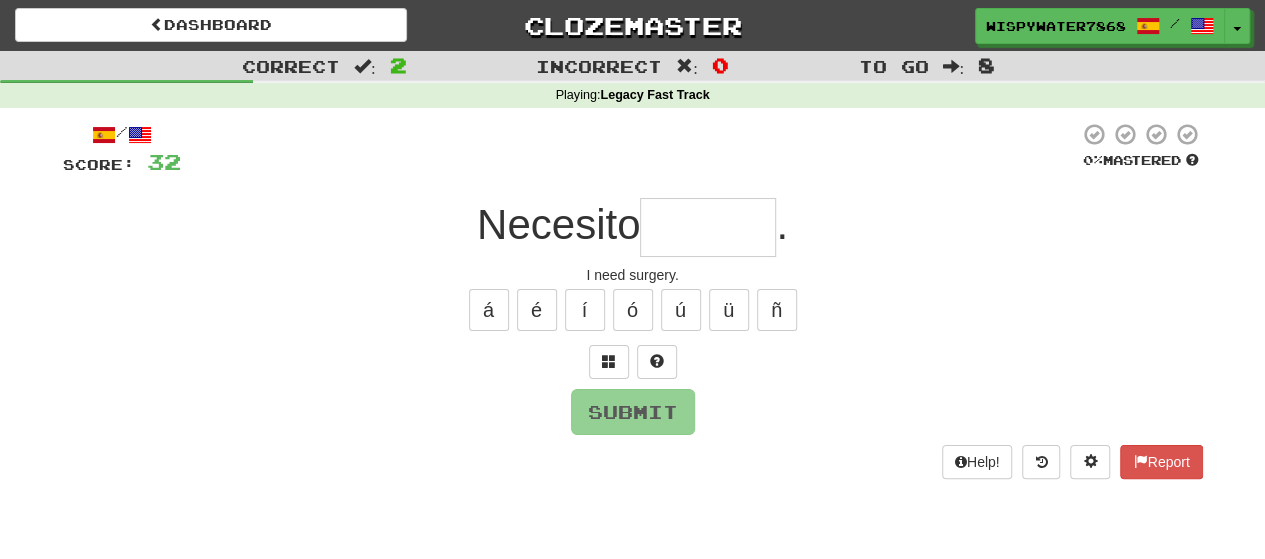 type on "*" 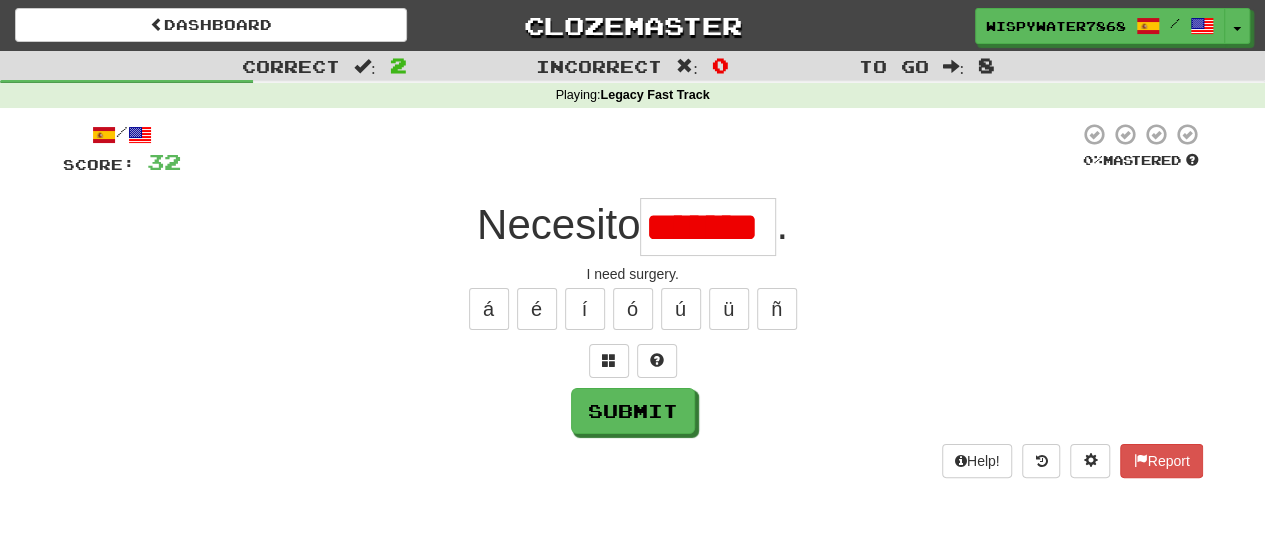 scroll, scrollTop: 0, scrollLeft: 0, axis: both 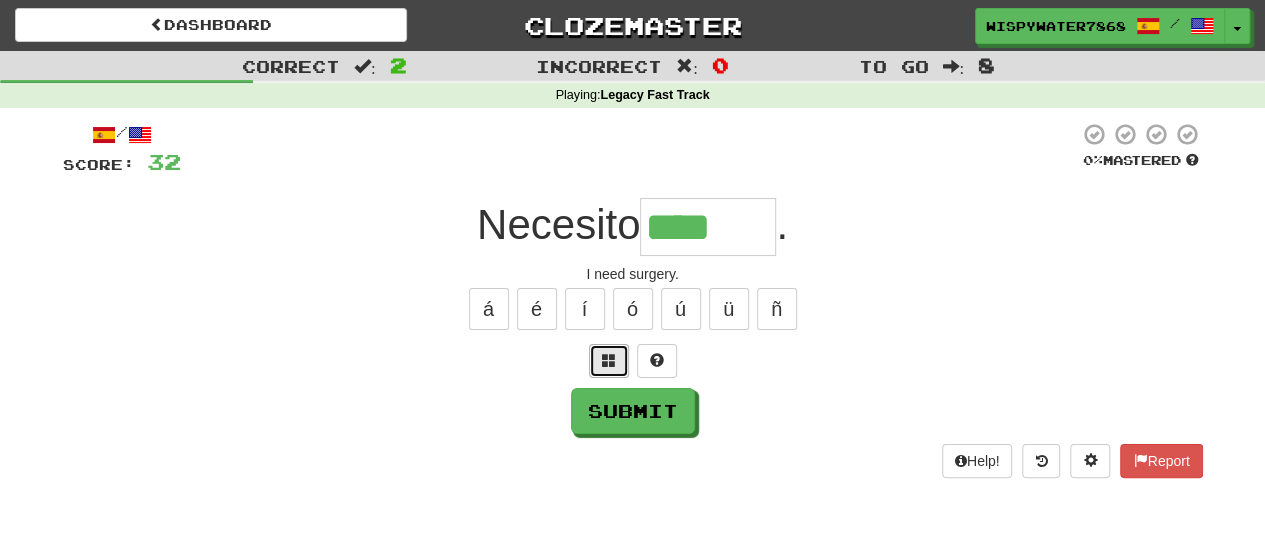 click at bounding box center (609, 361) 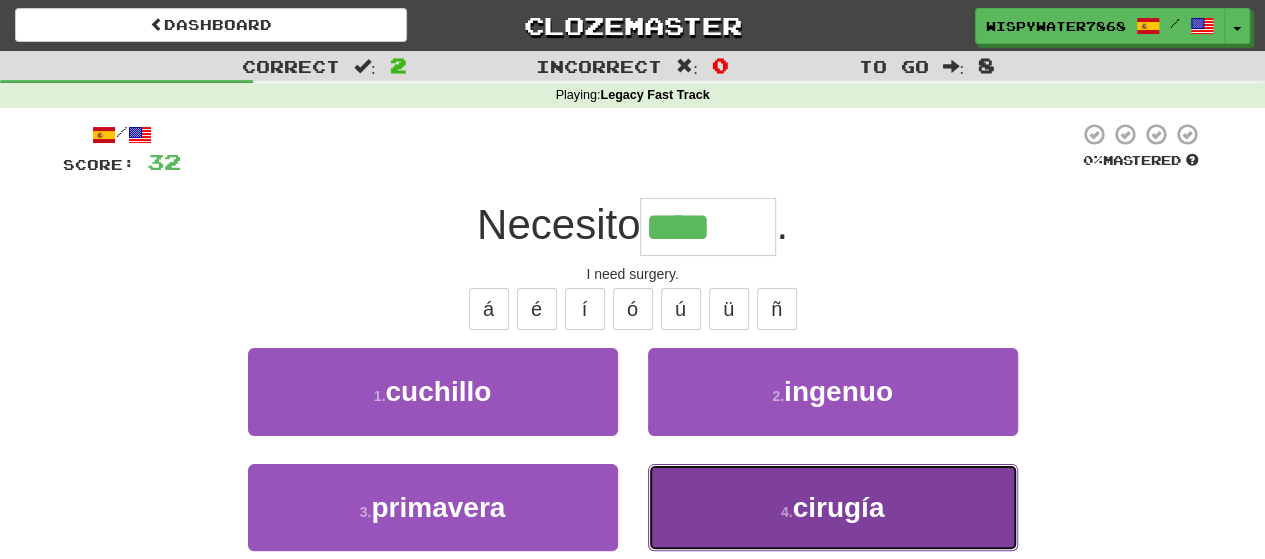 click on "cirugía" at bounding box center [838, 507] 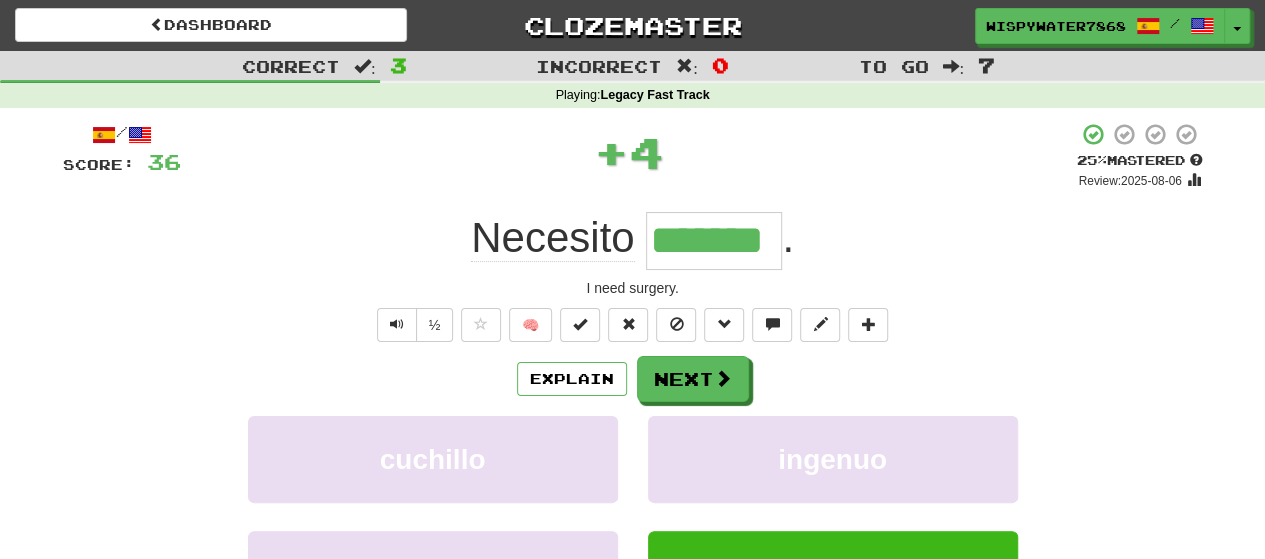 click on "*******" at bounding box center (714, 241) 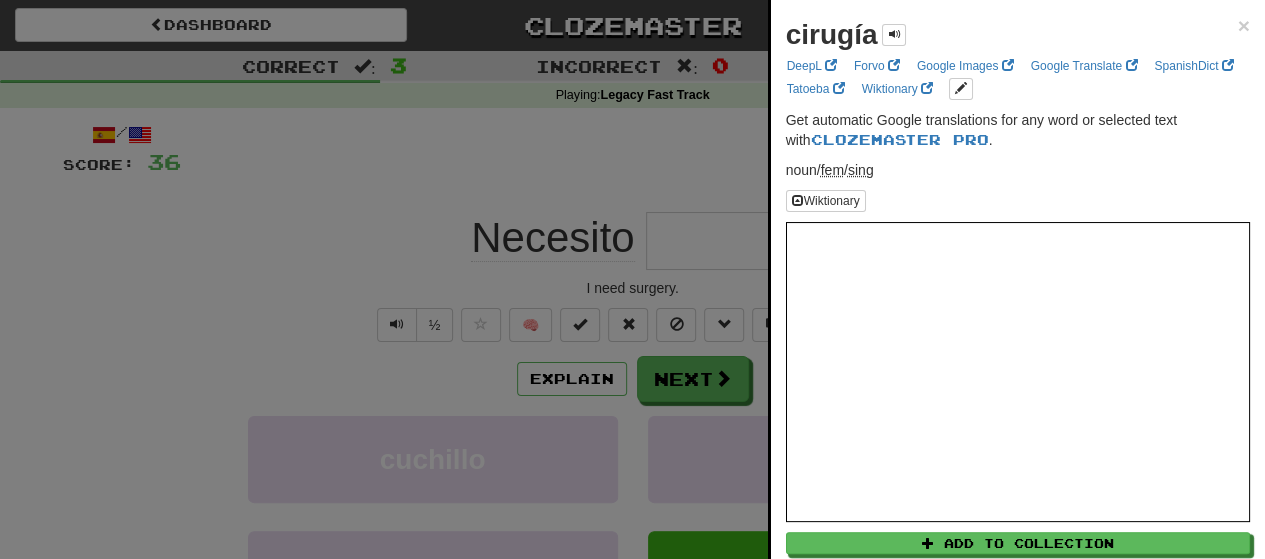 click on "cirugía" at bounding box center (832, 34) 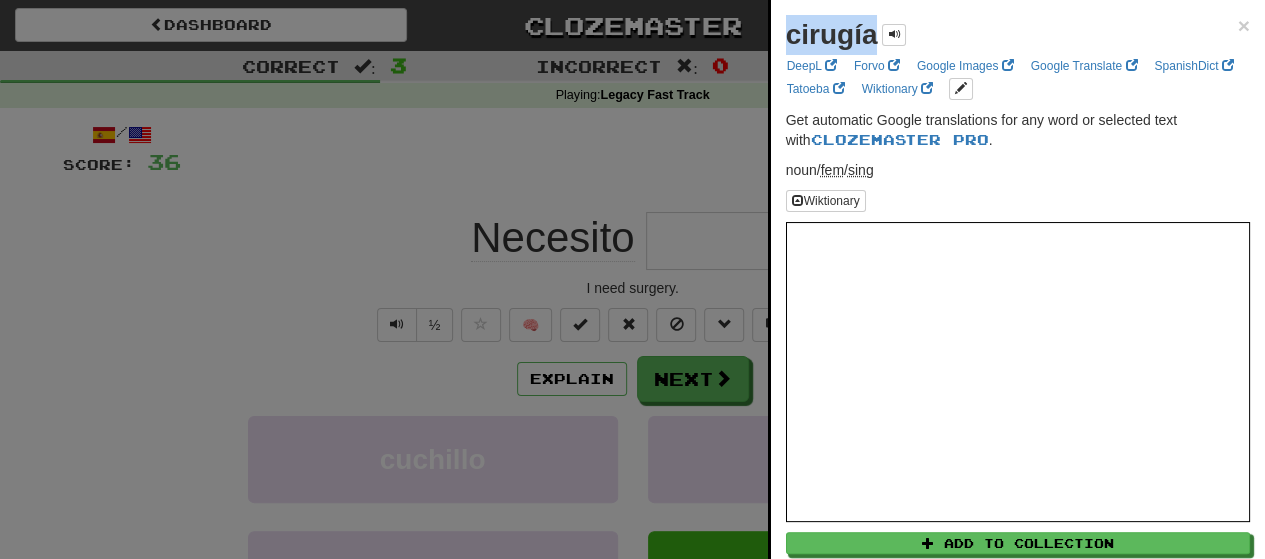 click on "cirugía" at bounding box center (832, 34) 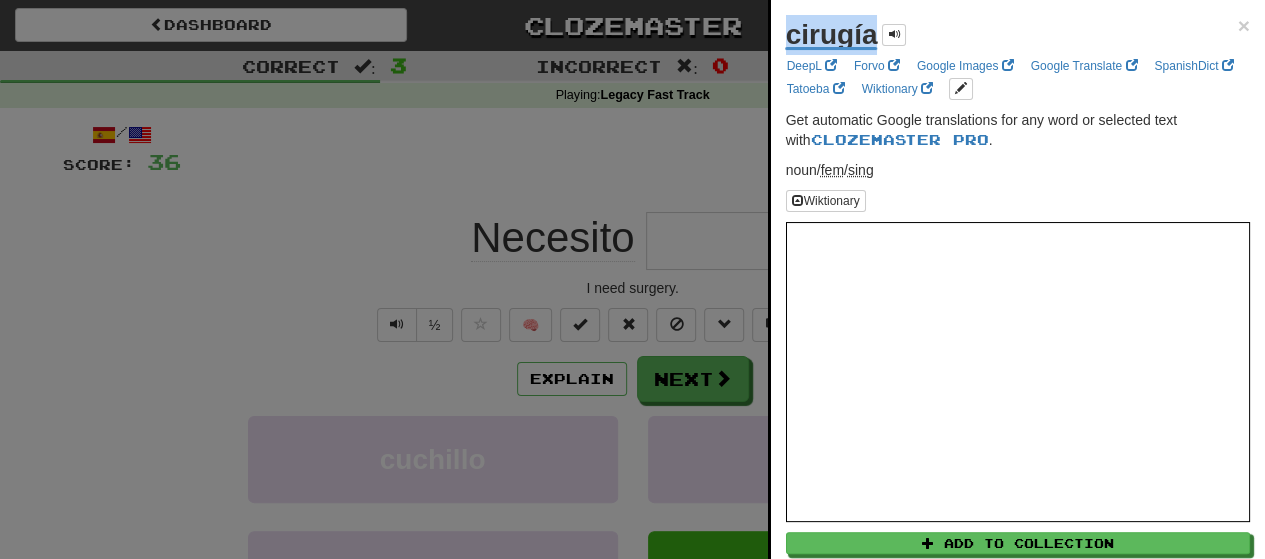 copy on "cirugía" 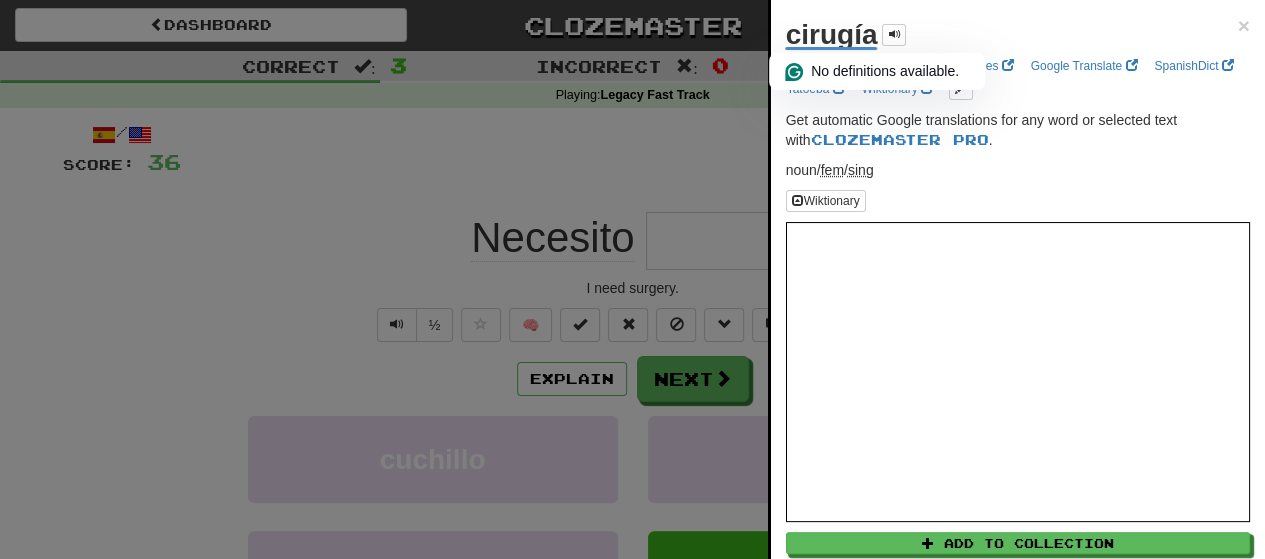 click at bounding box center (632, 279) 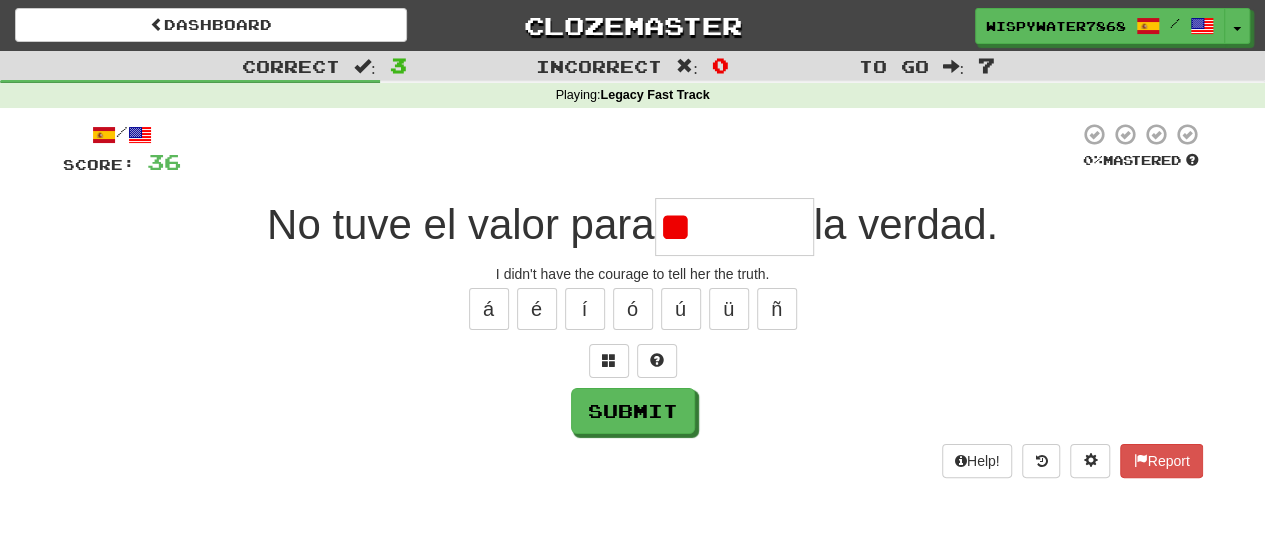 type on "*" 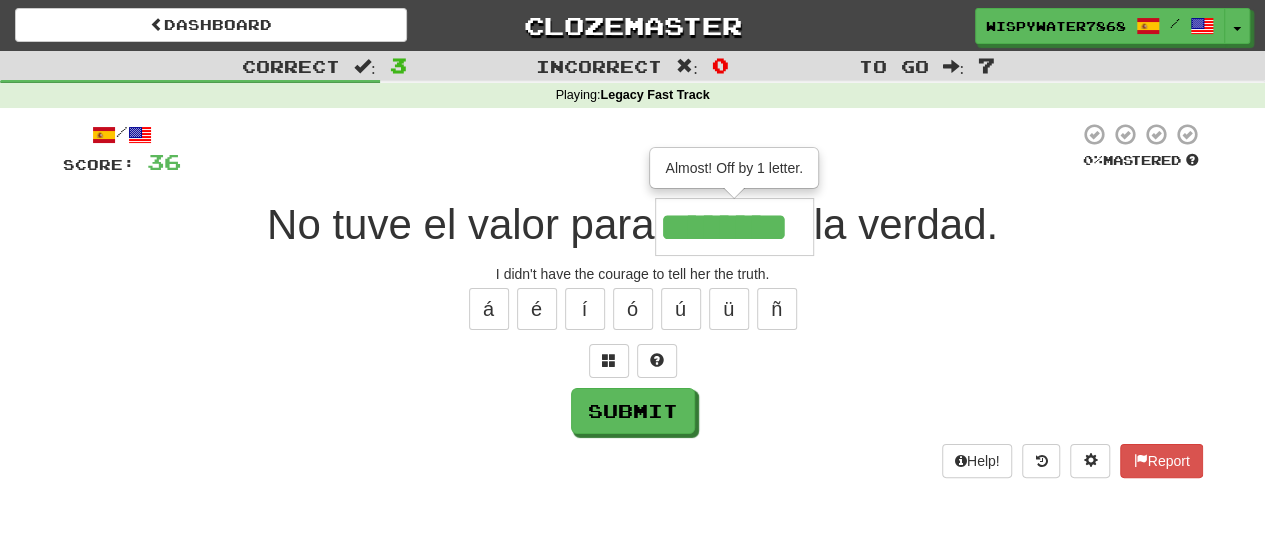 type on "********" 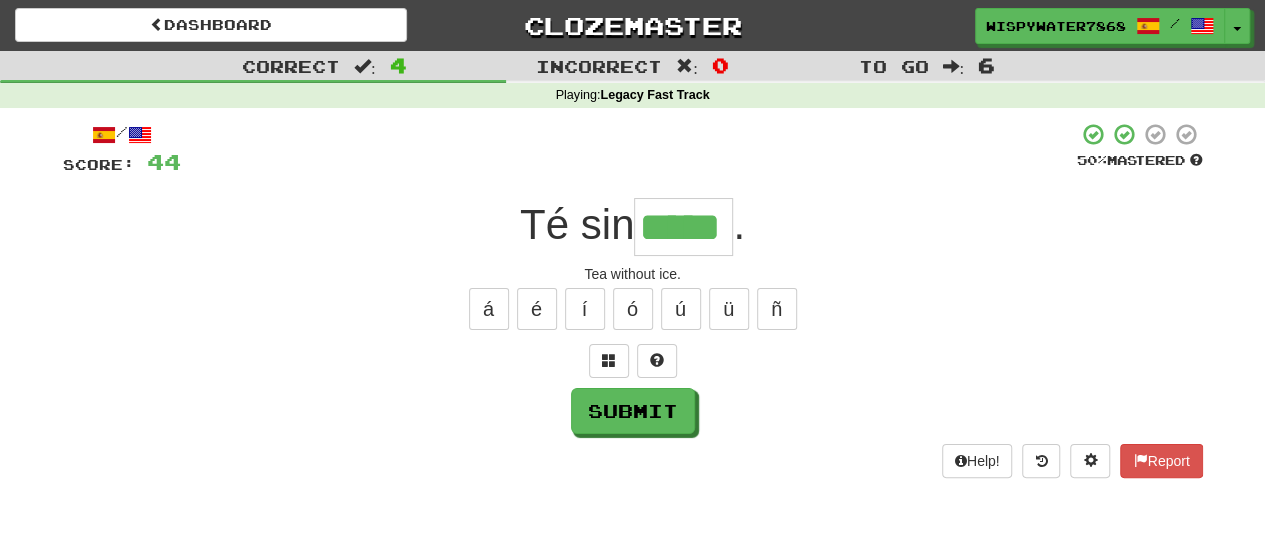 type on "*****" 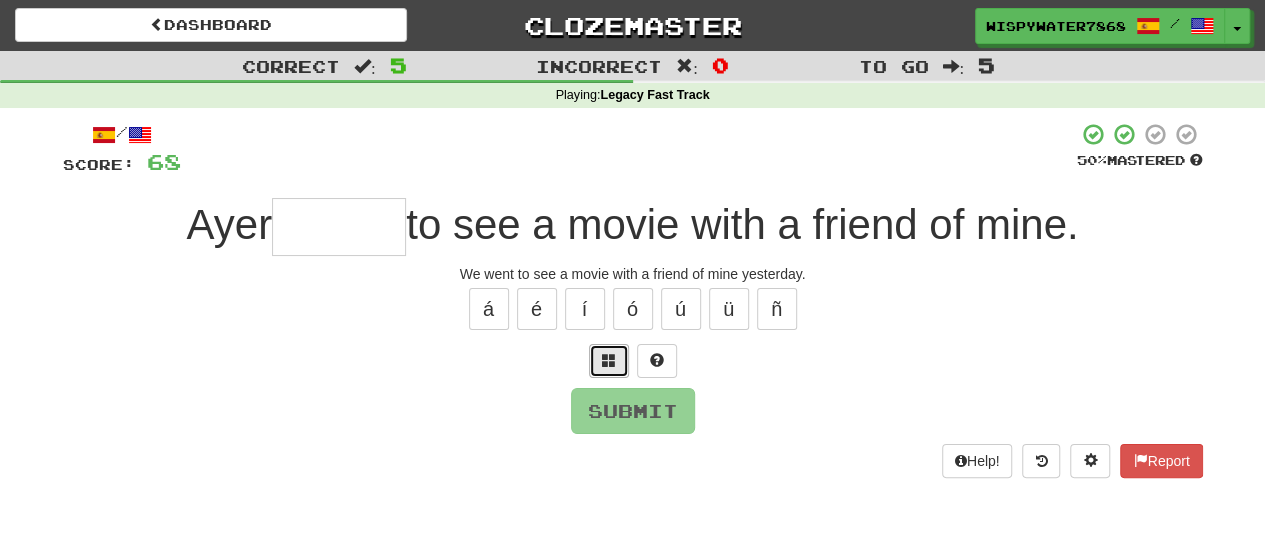 click at bounding box center (609, 361) 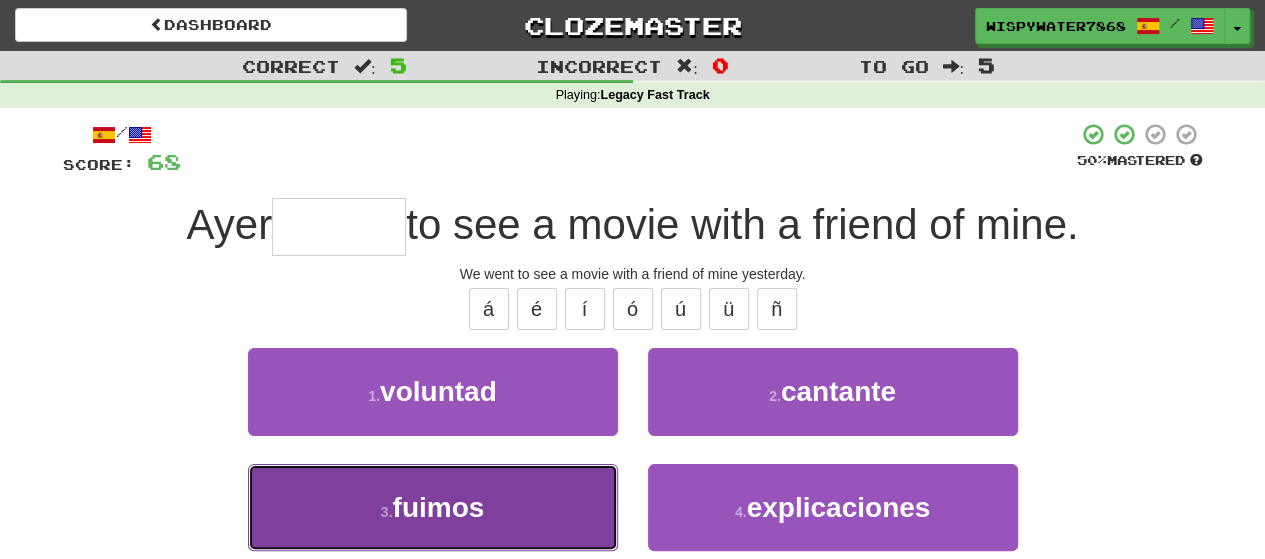 click on "fuimos" at bounding box center [438, 507] 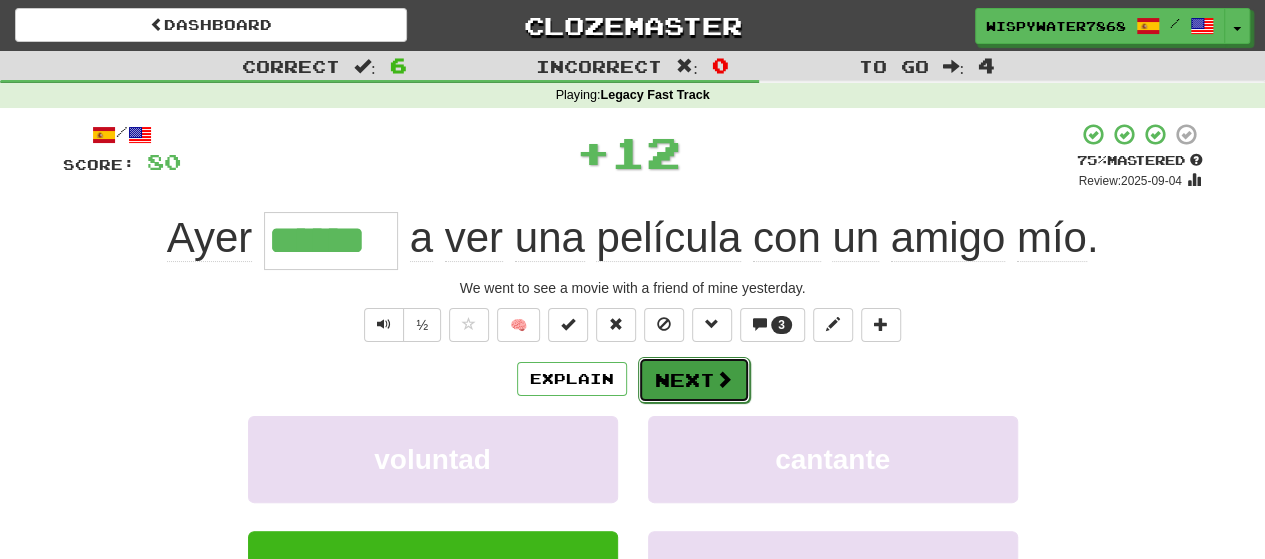 click on "Next" at bounding box center [694, 380] 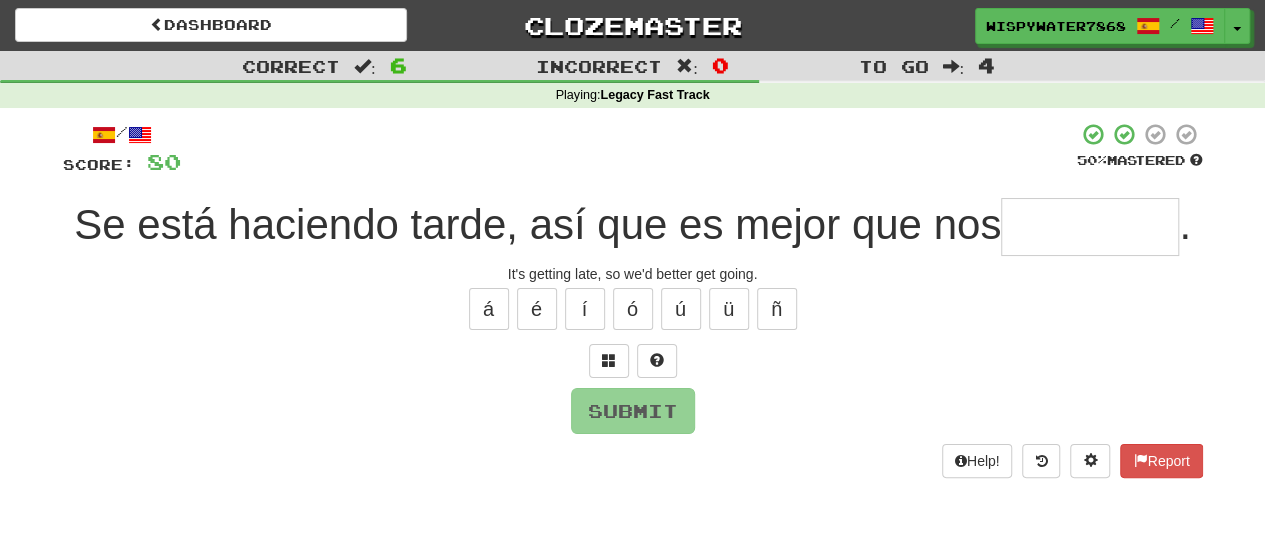 type on "*" 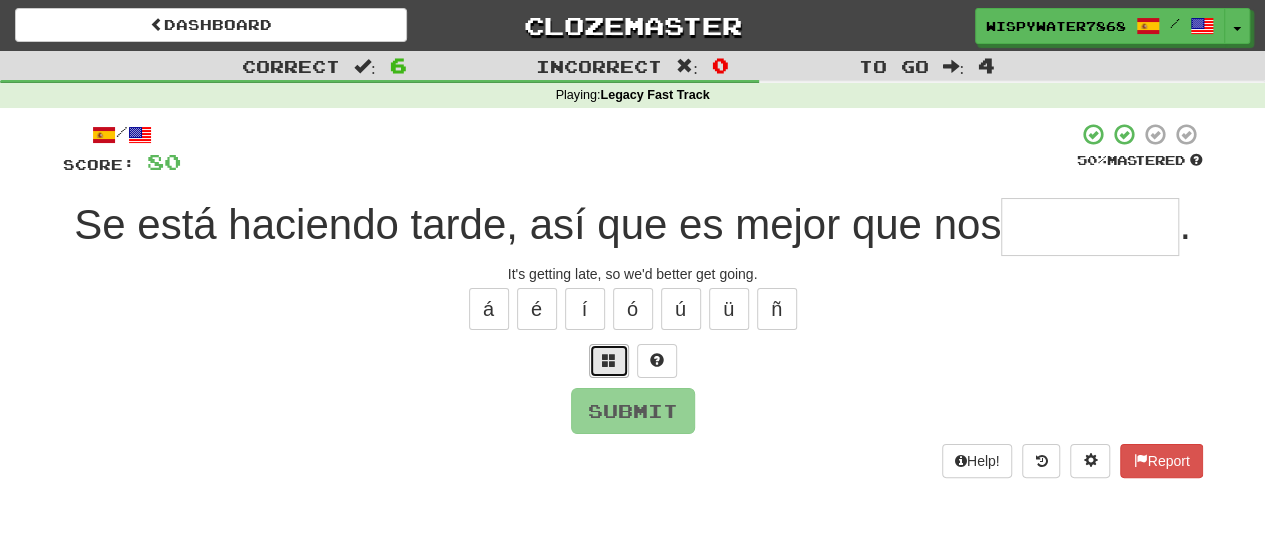 click at bounding box center [609, 360] 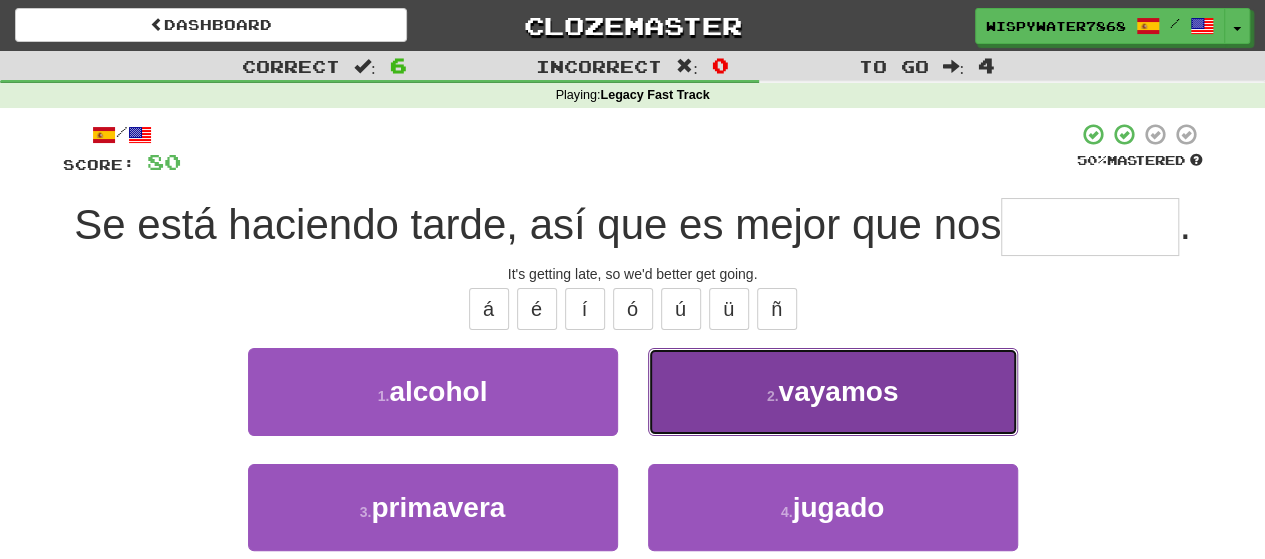 click on "2 .  vayamos" at bounding box center [833, 391] 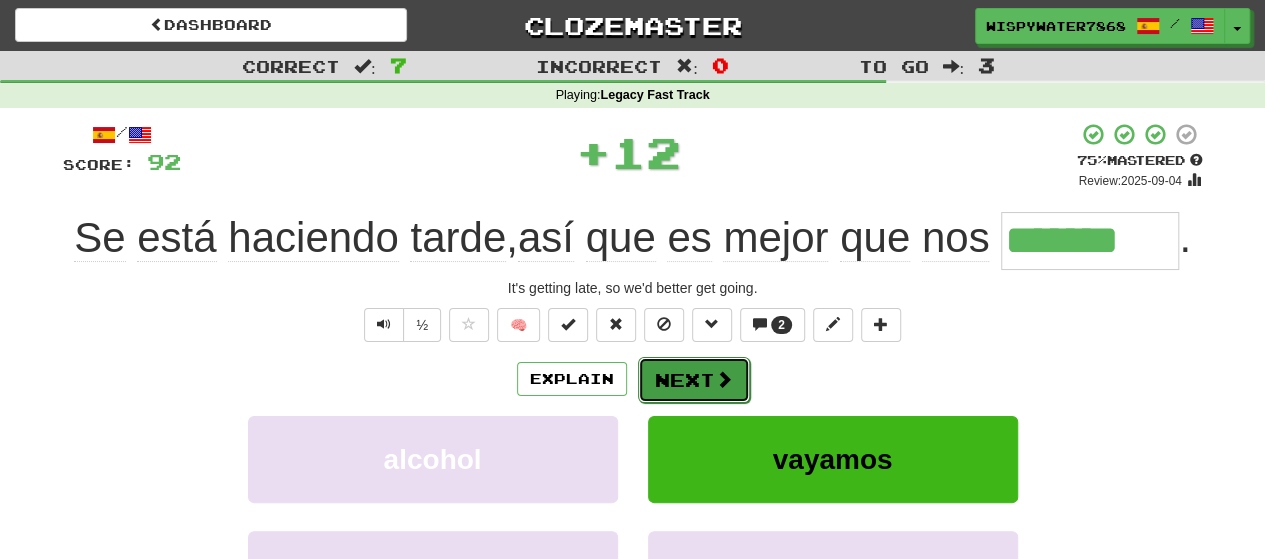 click on "Next" at bounding box center (694, 380) 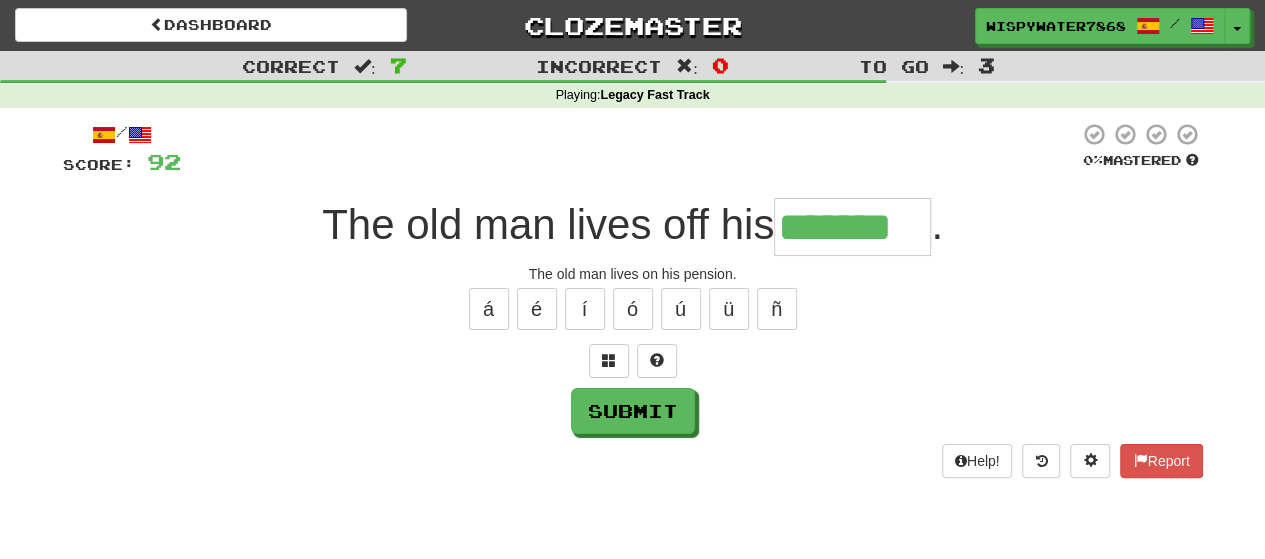 type on "*******" 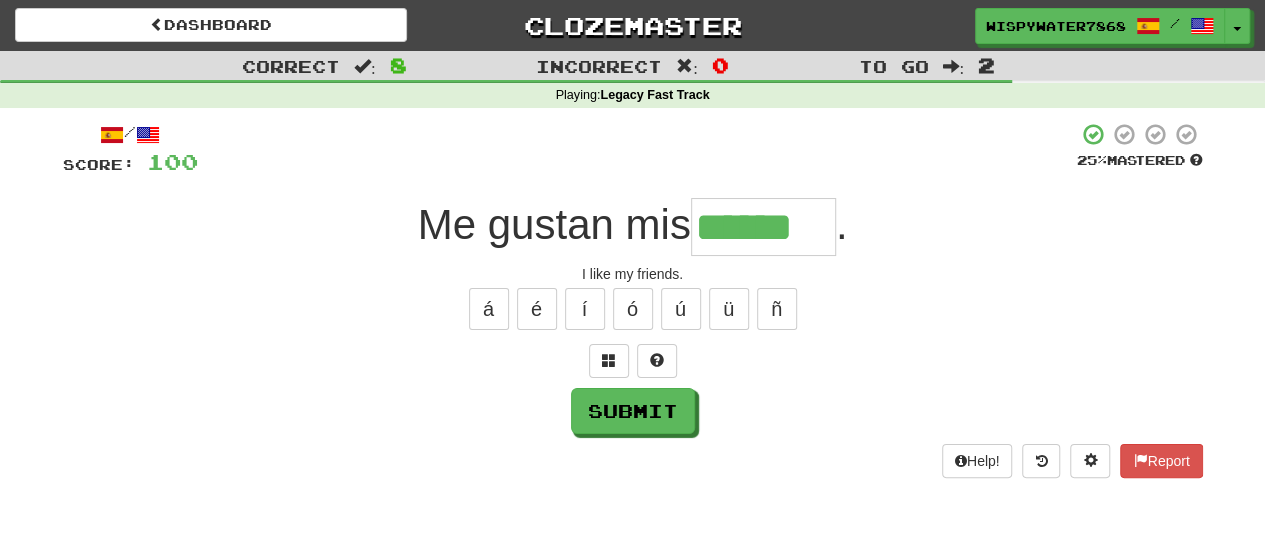type on "******" 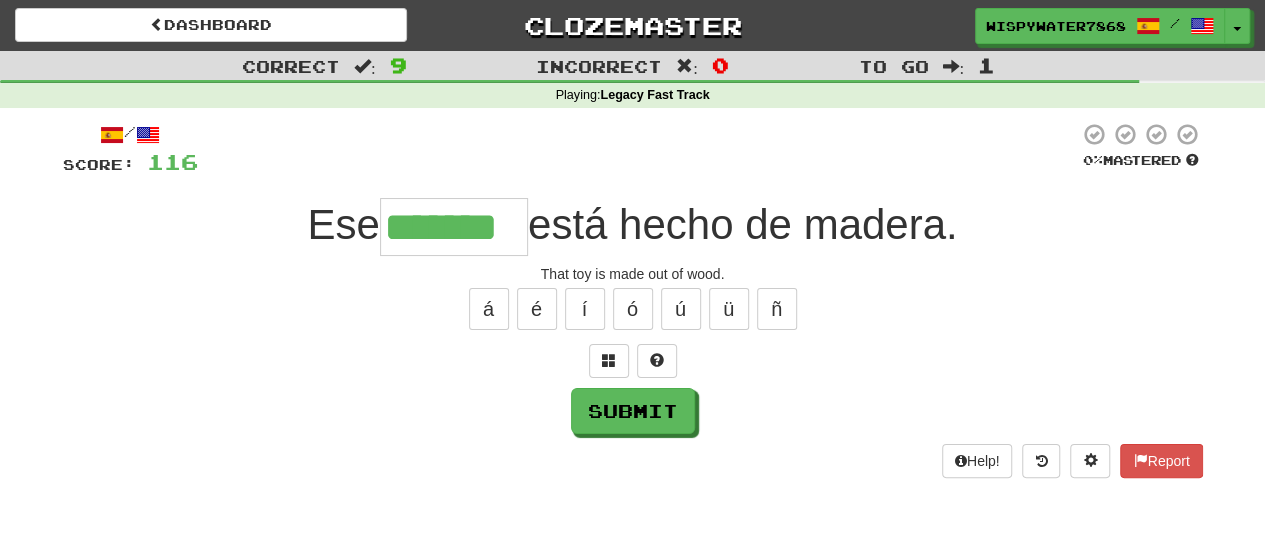 type on "*******" 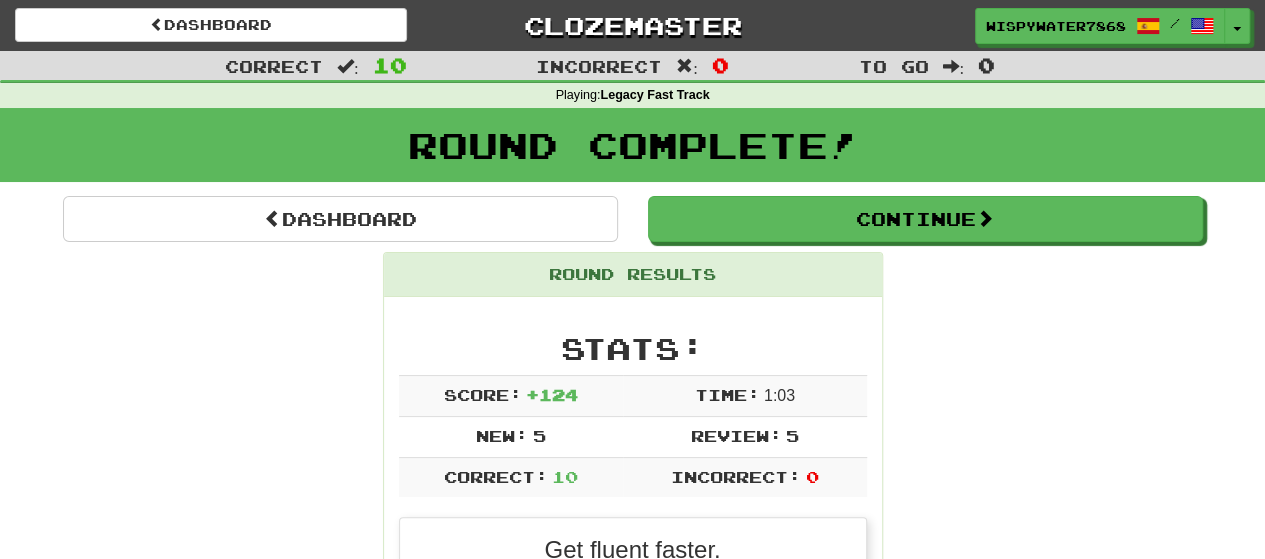 click on "Dashboard Continue  Round Results Stats: Score:   + 124 Time:   1 : 0 3 New:   5 Review:   5 Correct:   10 Incorrect:   0 Get fluent faster. Get  Clozemaster Pro   Progress: Legacy Fast Track Playing:  3,534  /  19,746 + 5 17.872% 17.897% Mastered:  502  /  19,746 2.542% Ready for Review:  2835  /  Level:  108 4,738  points to level  109  - keep going! Ranked:  349 th  this week ( 4  points to  348 th ) Sentences:  Report El  teatro  solía abrir temprano. The theater used to open up early.  Report El aire es  invisible . Air is invisible.  Report Necesito  cirugía . I need surgery.  Report No tuve el valor para  contarle  la verdad. I didn't have the courage to tell her the truth.  Report Té sin  hielo . Tea without ice. 3  Report Ayer  fuimos  a ver una película con un amigo mío. We went to see a movie with a friend of mine yesterday. 2  Report Se está haciendo tarde, así que es mejor que nos  vayamos . It's getting late, so we'd better get going.  Report El anciano vive de su  pensión . 1  Report ." at bounding box center [633, 1231] 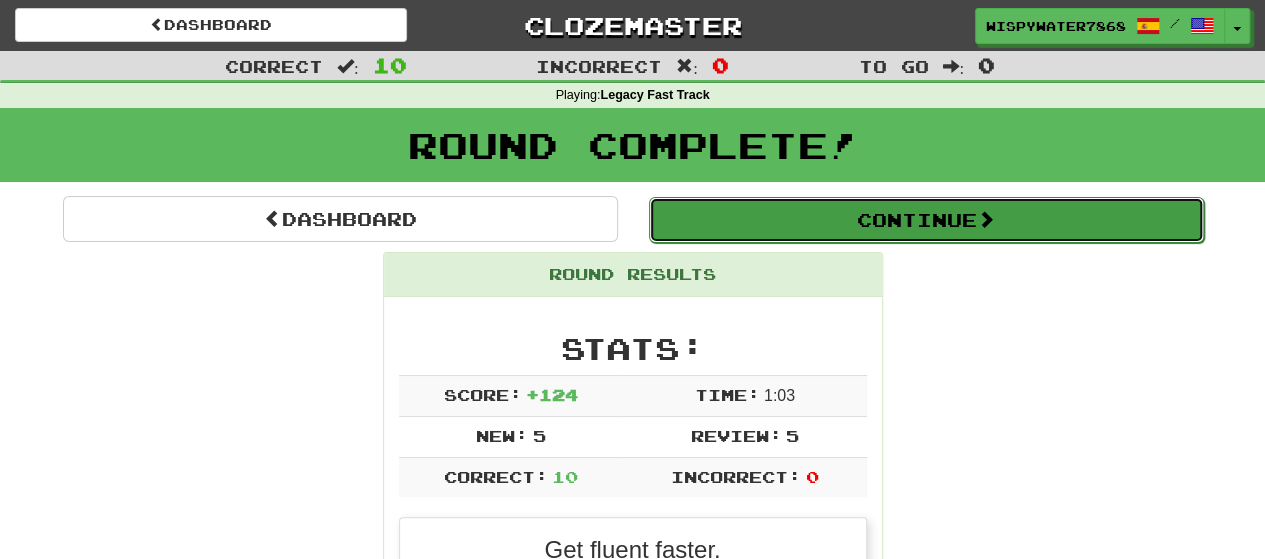 click on "Continue" at bounding box center (926, 220) 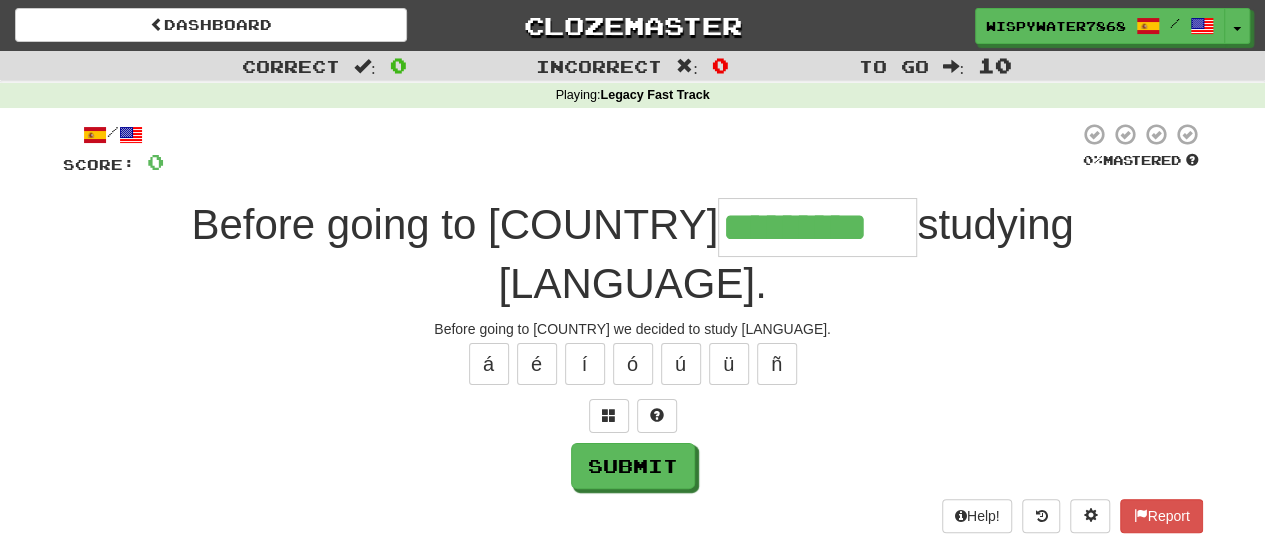 type on "*********" 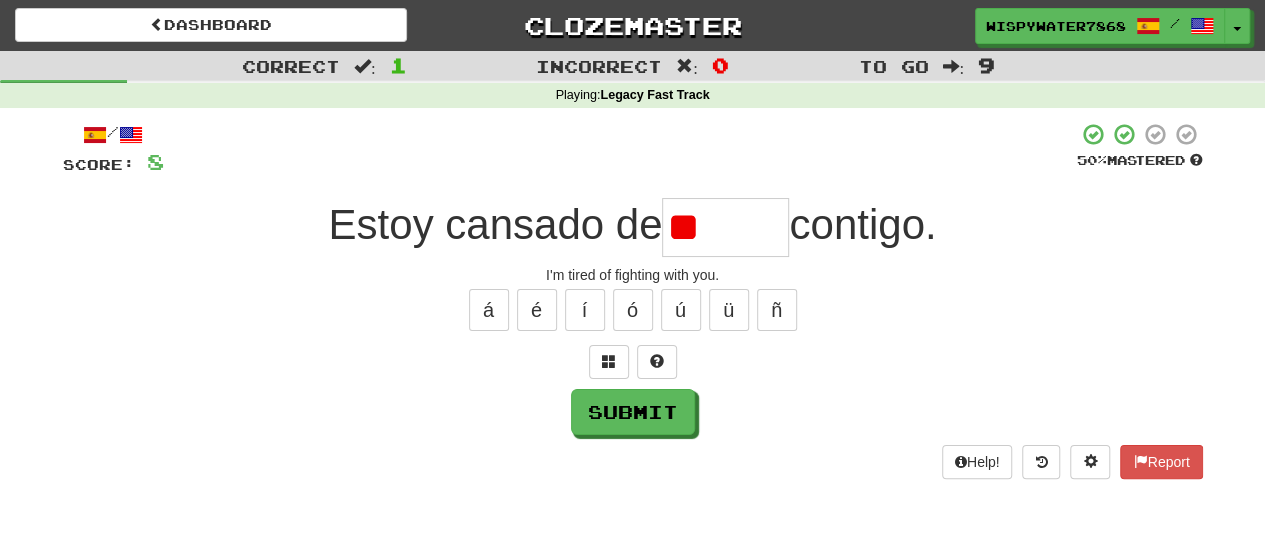 type on "*" 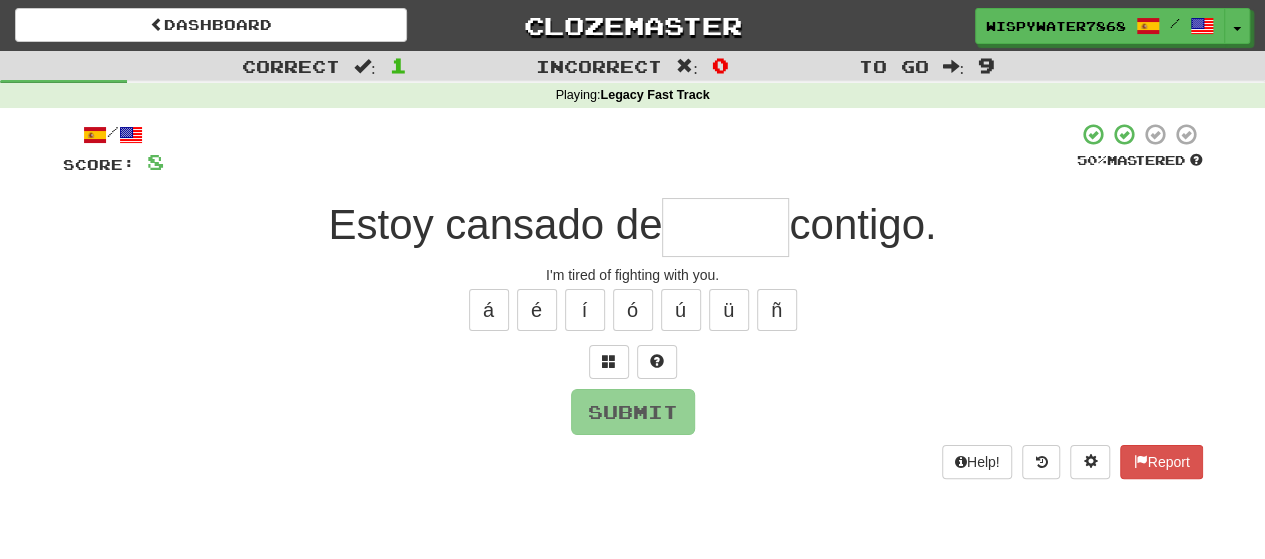 type on "*" 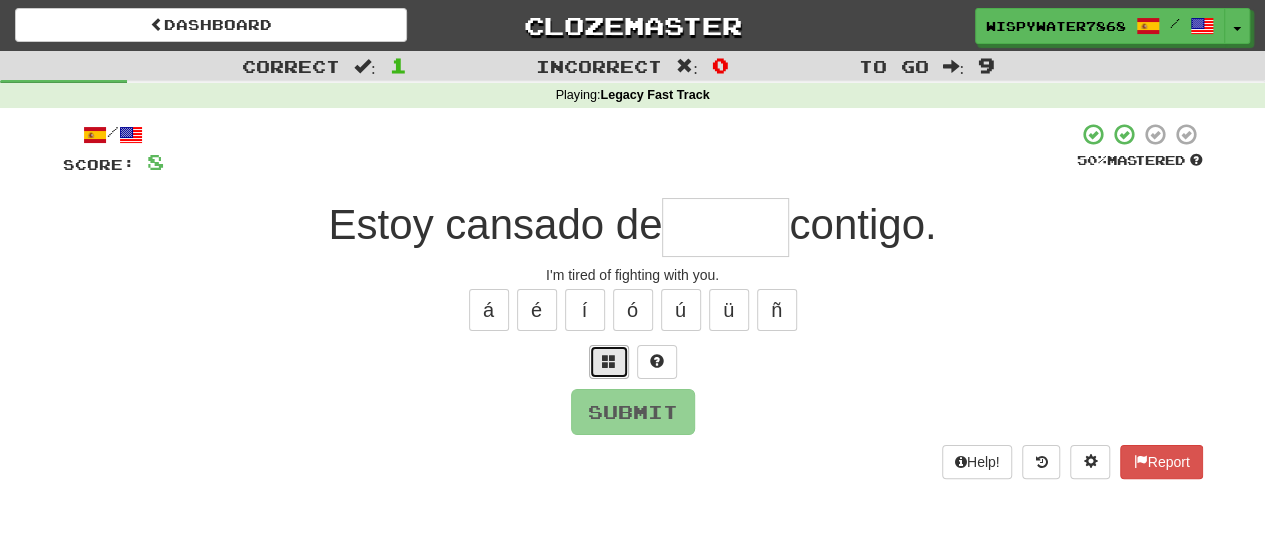 click at bounding box center [609, 362] 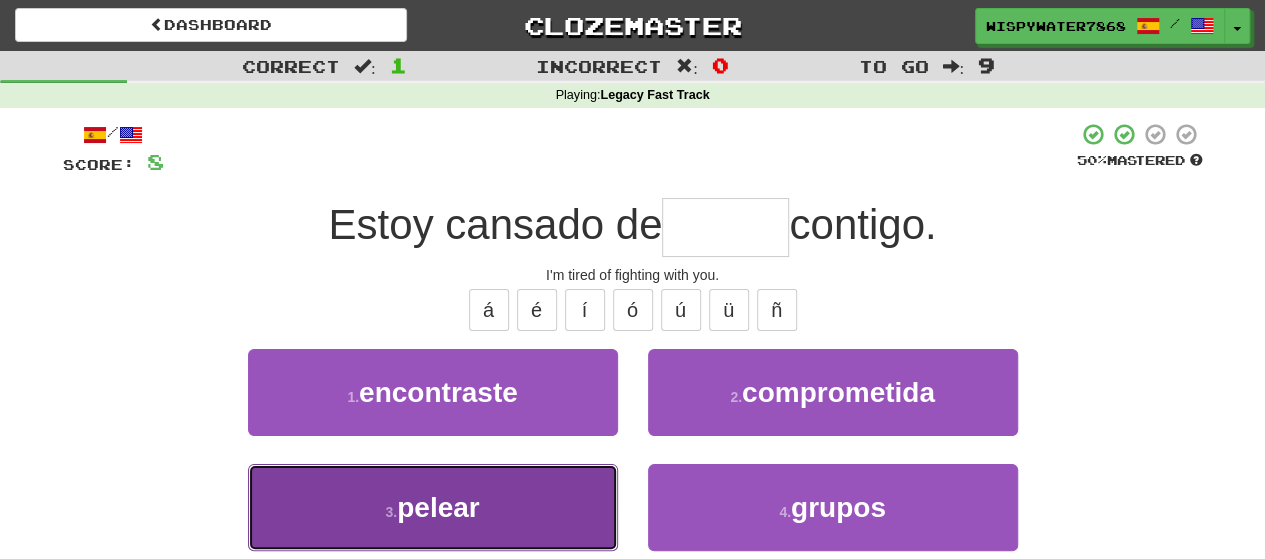 click on "3 .  pelear" at bounding box center [433, 507] 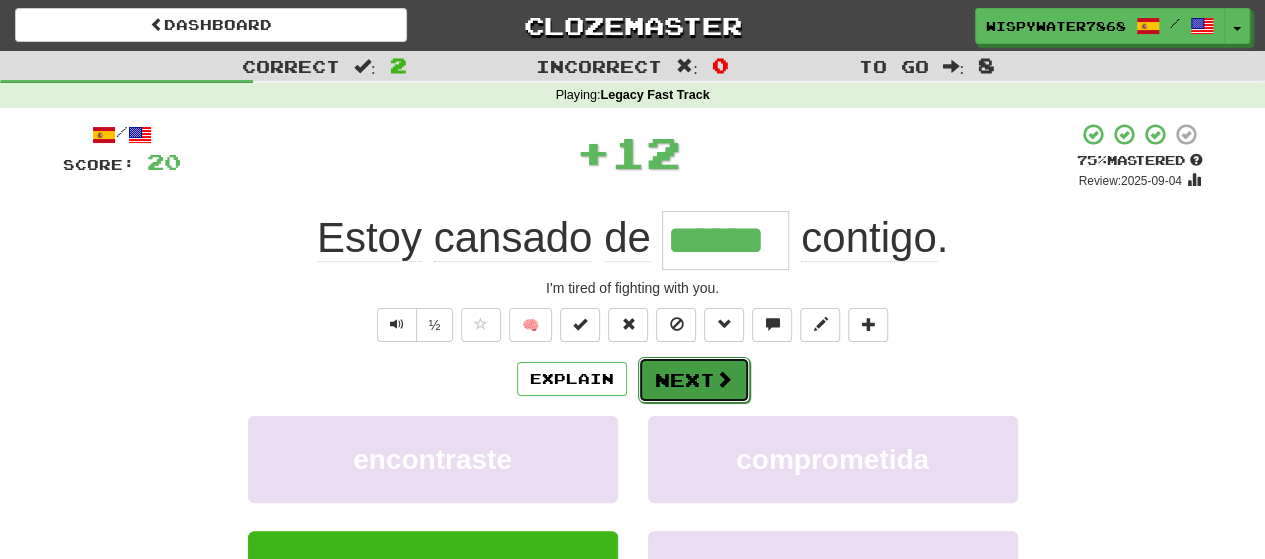 click on "Next" at bounding box center [694, 380] 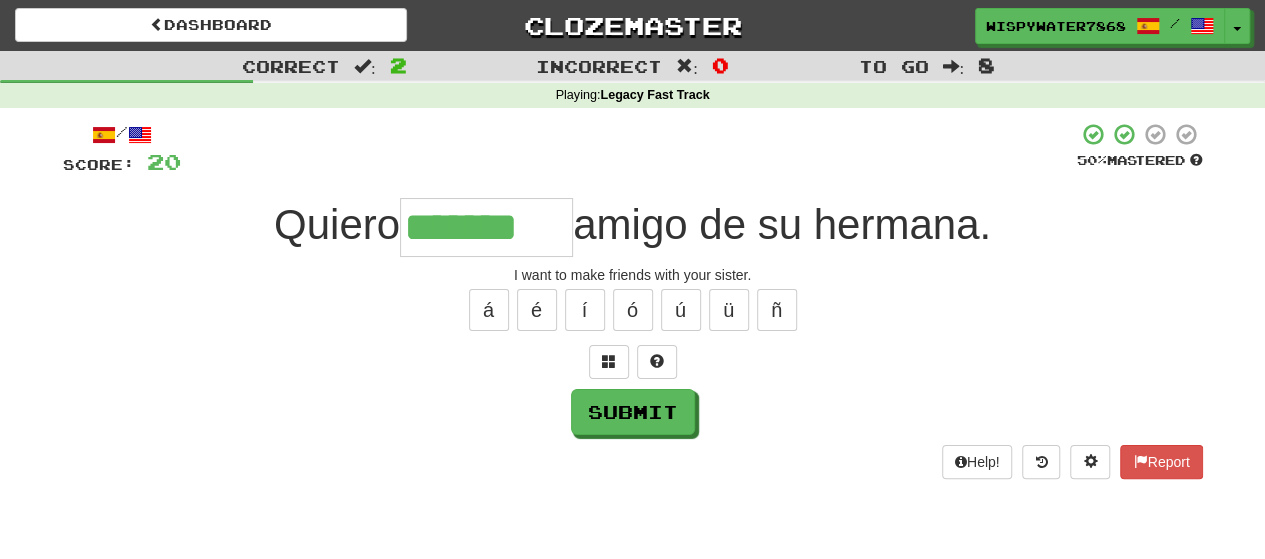 type on "*******" 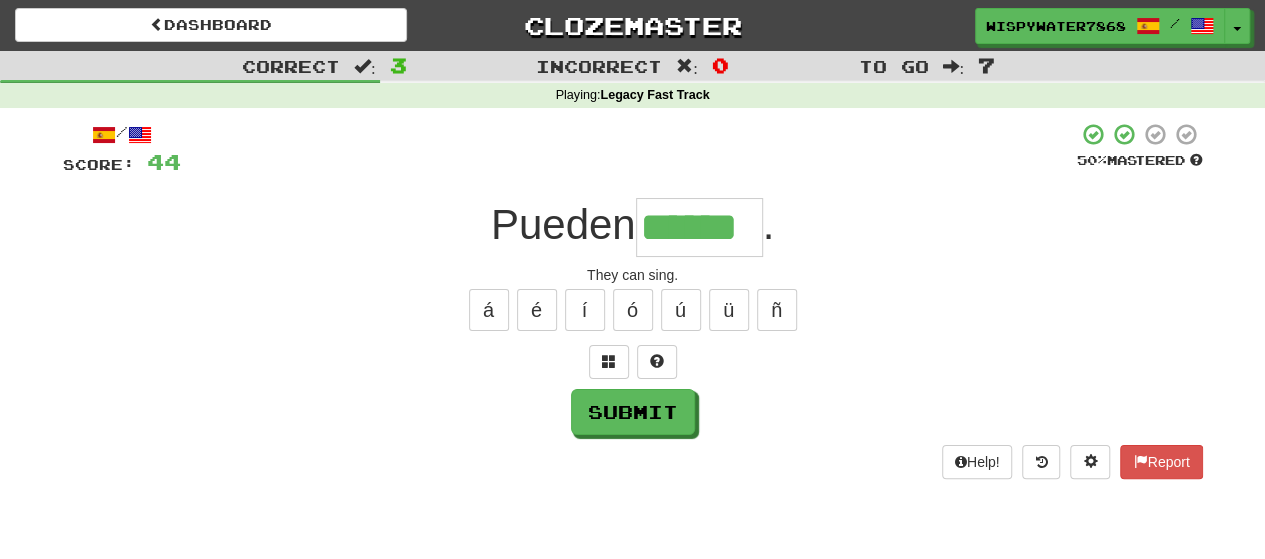 type on "******" 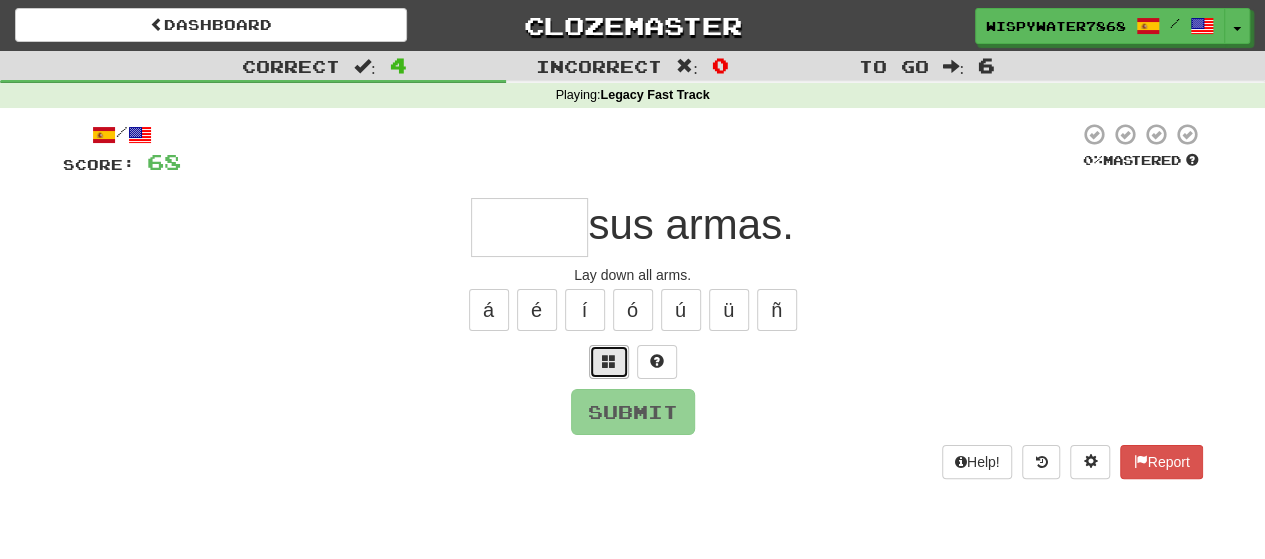 click at bounding box center (609, 361) 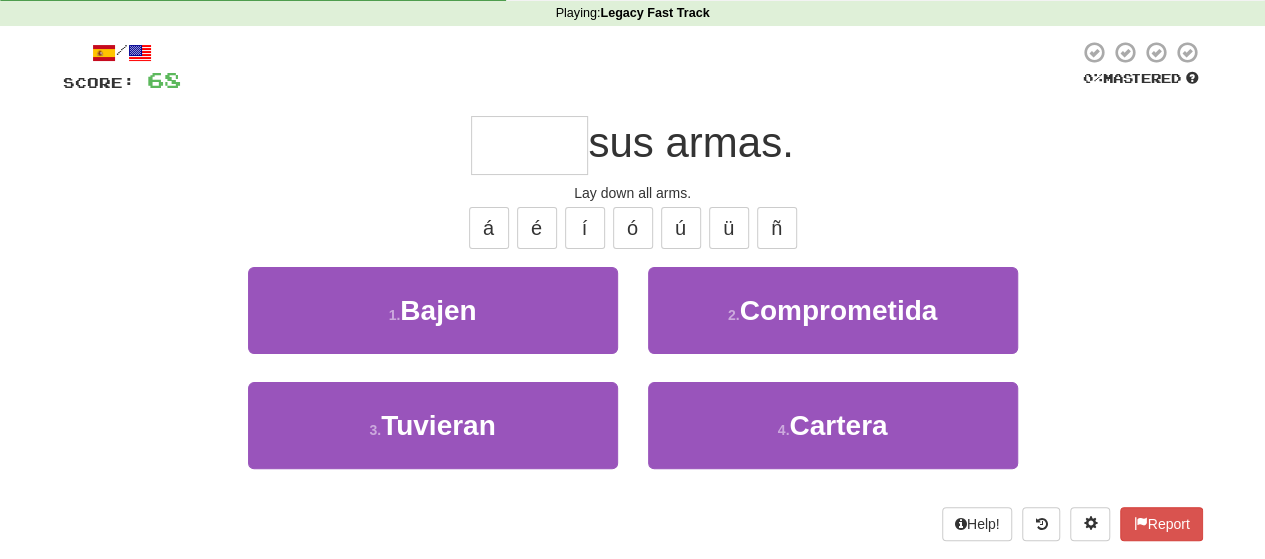 scroll, scrollTop: 116, scrollLeft: 0, axis: vertical 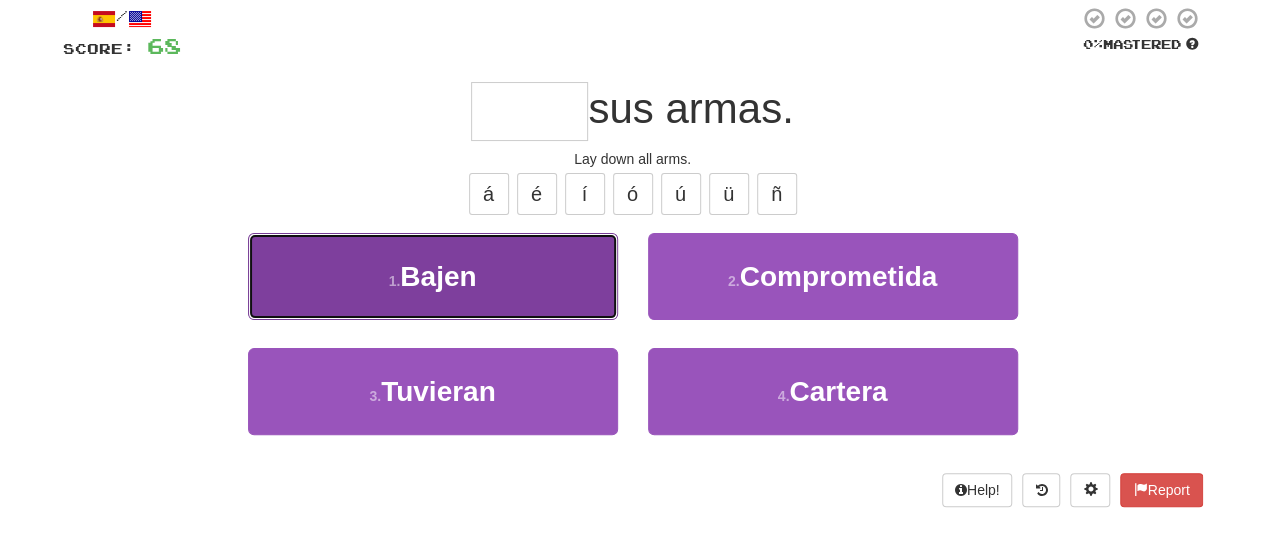 click on "1 .  Bajen" at bounding box center (433, 276) 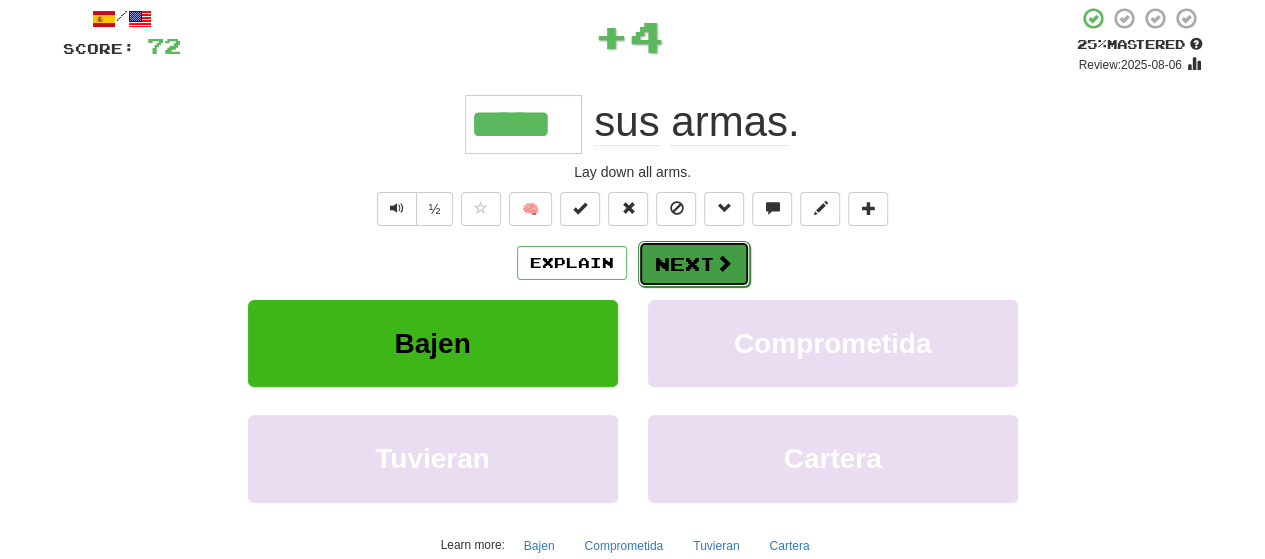 click on "Next" at bounding box center (694, 264) 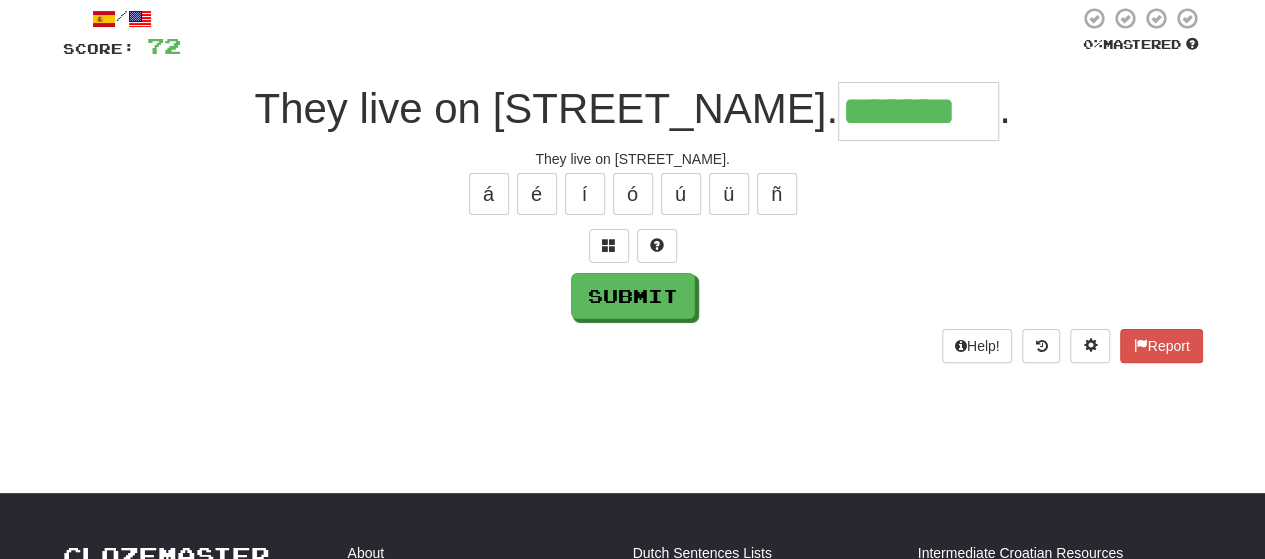 type on "*******" 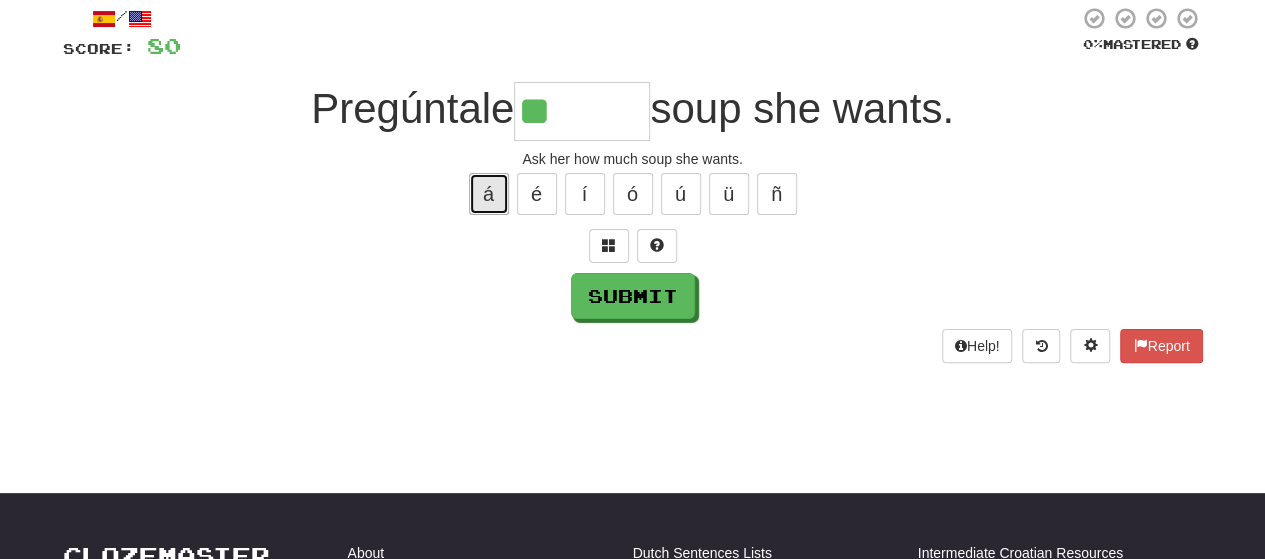 click on "á" at bounding box center [489, 194] 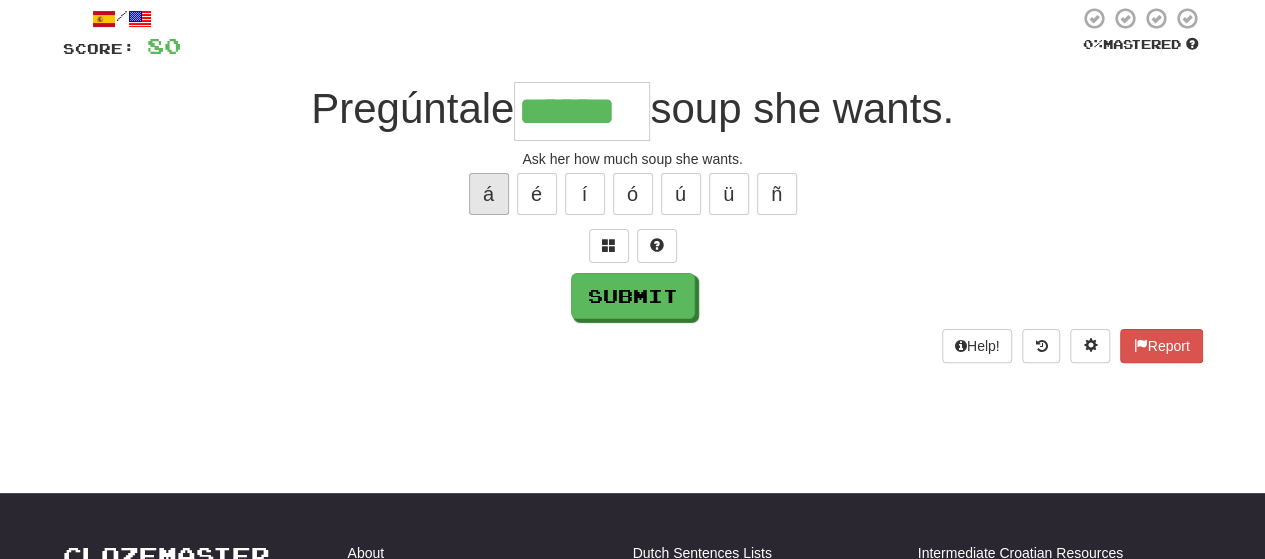 type on "******" 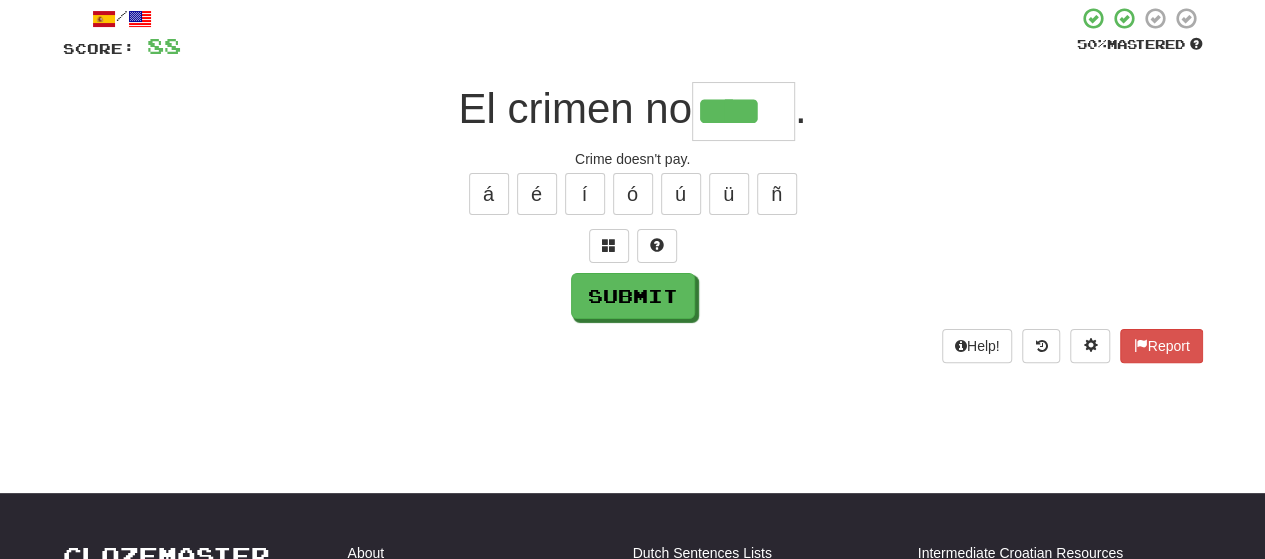 type on "****" 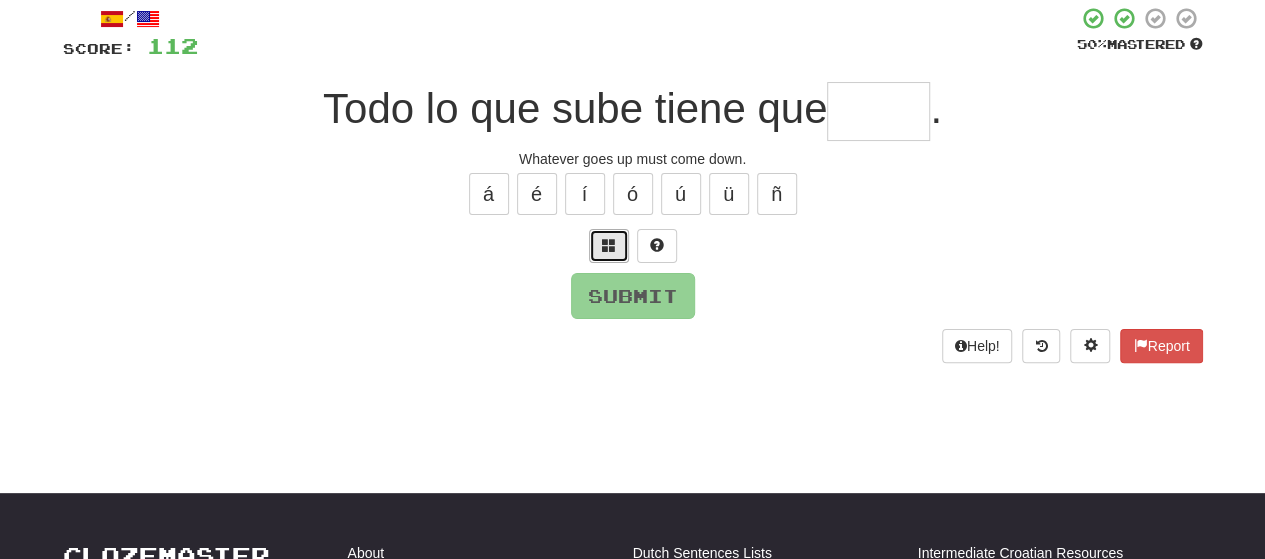 click at bounding box center [609, 246] 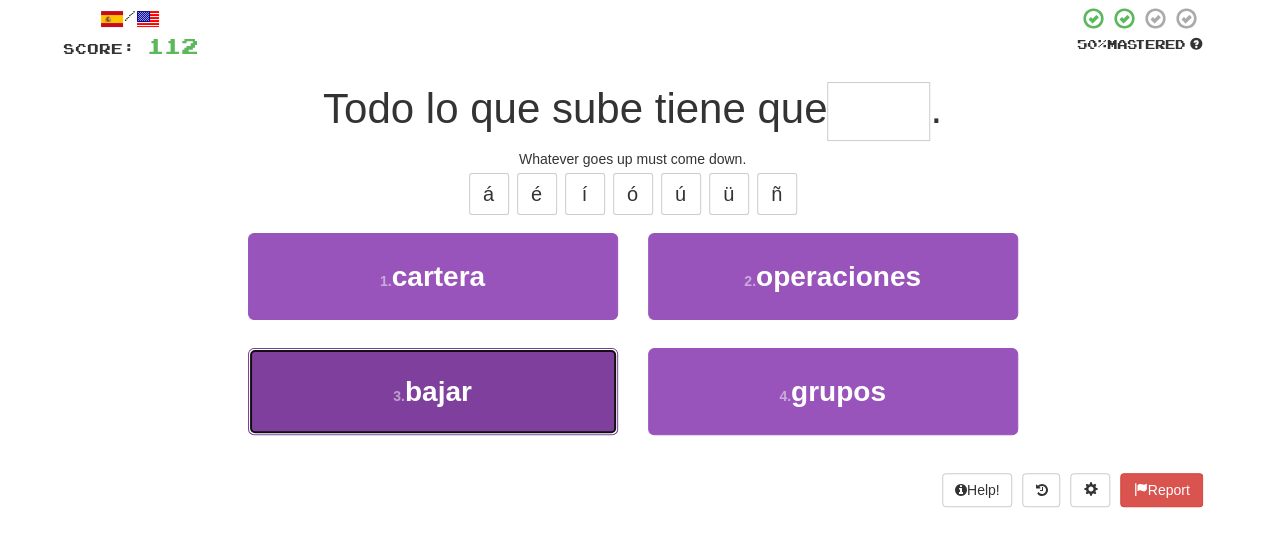 click on "3 .  bajar" at bounding box center [433, 391] 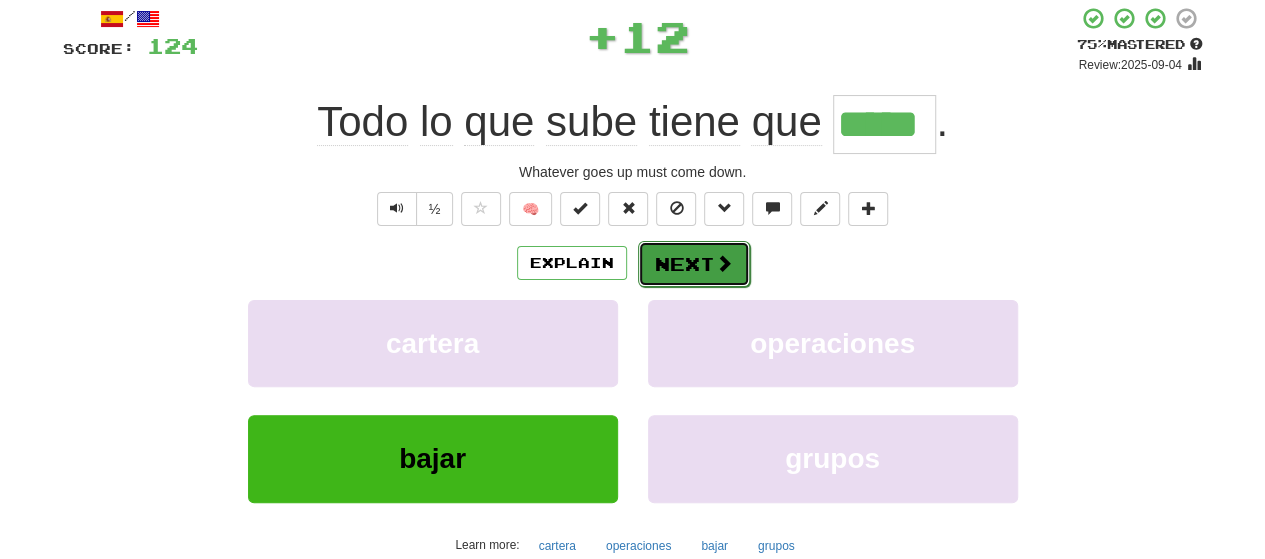 click on "Next" at bounding box center (694, 264) 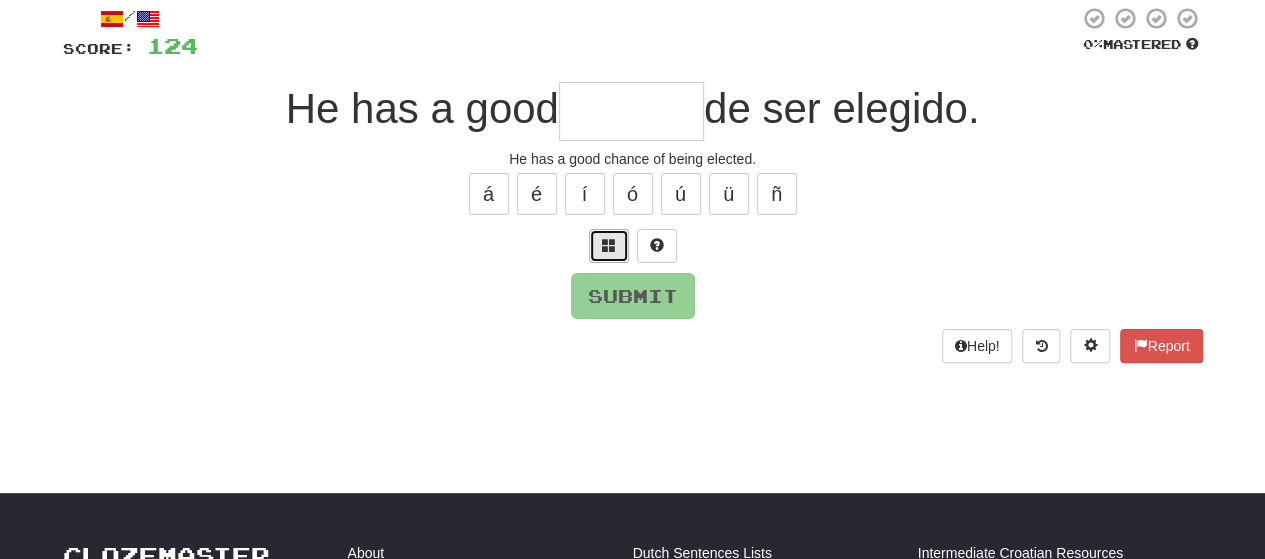 click at bounding box center (609, 245) 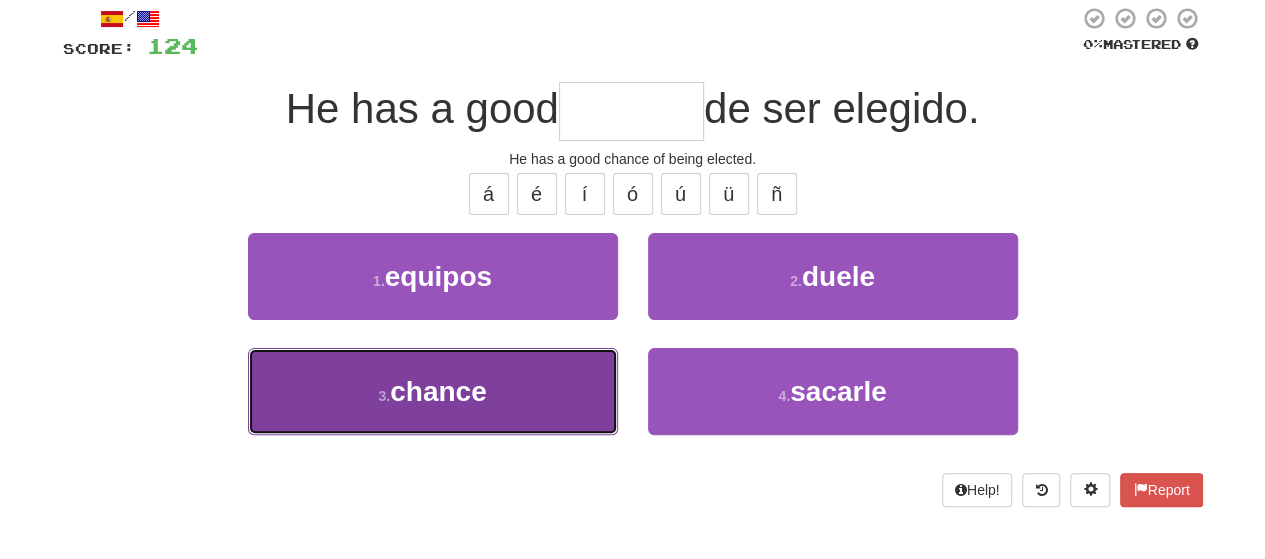 click on "3 .  chance" at bounding box center (433, 391) 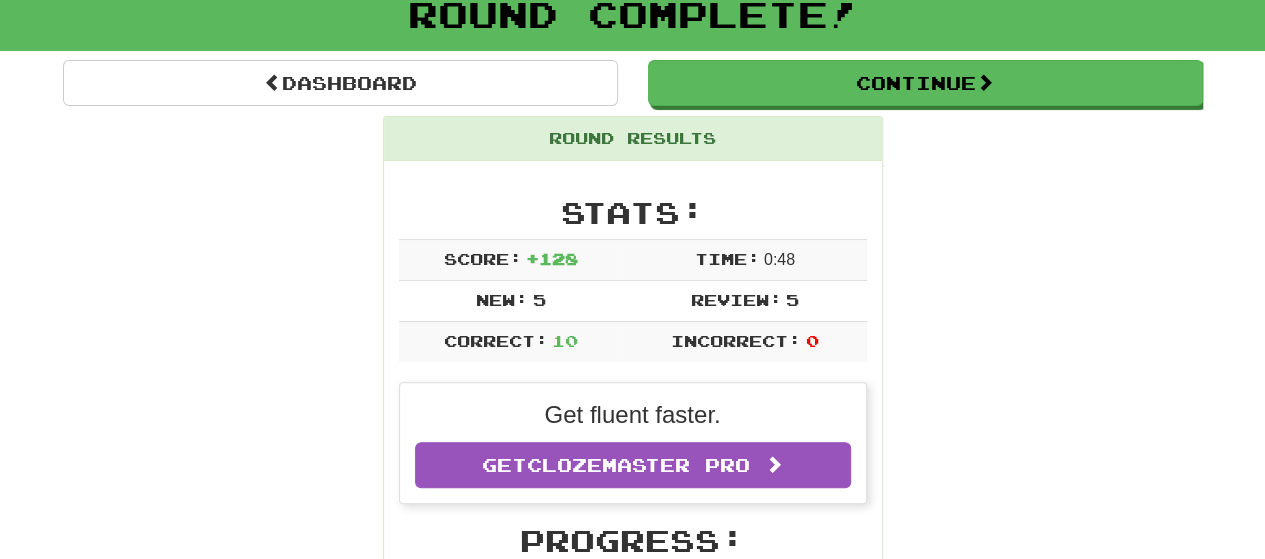 scroll, scrollTop: 204, scrollLeft: 0, axis: vertical 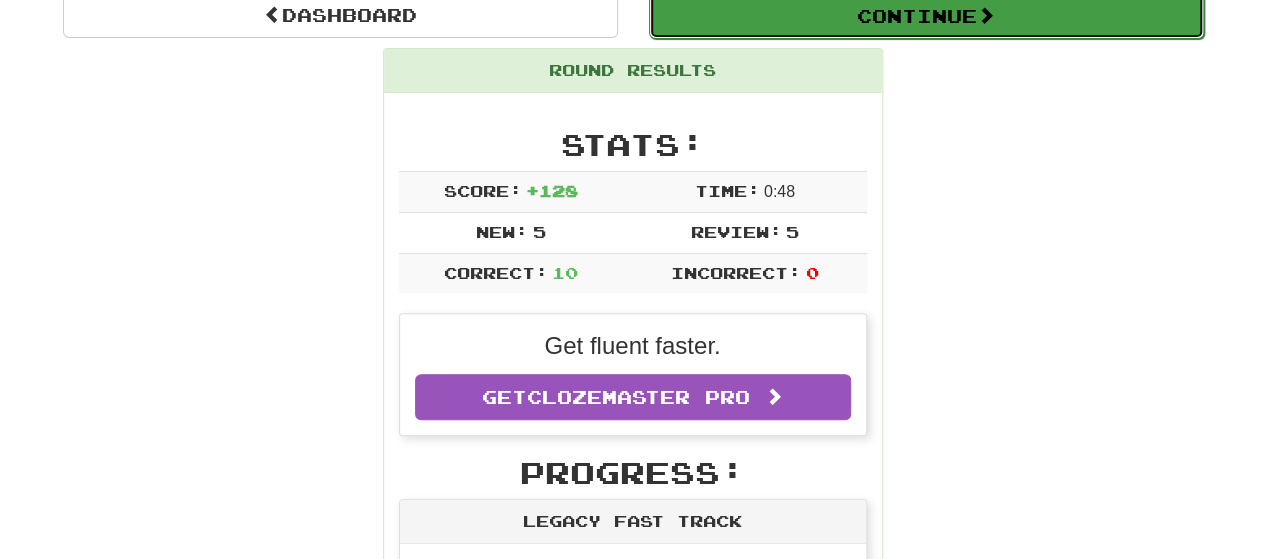 click on "Continue" at bounding box center [926, 16] 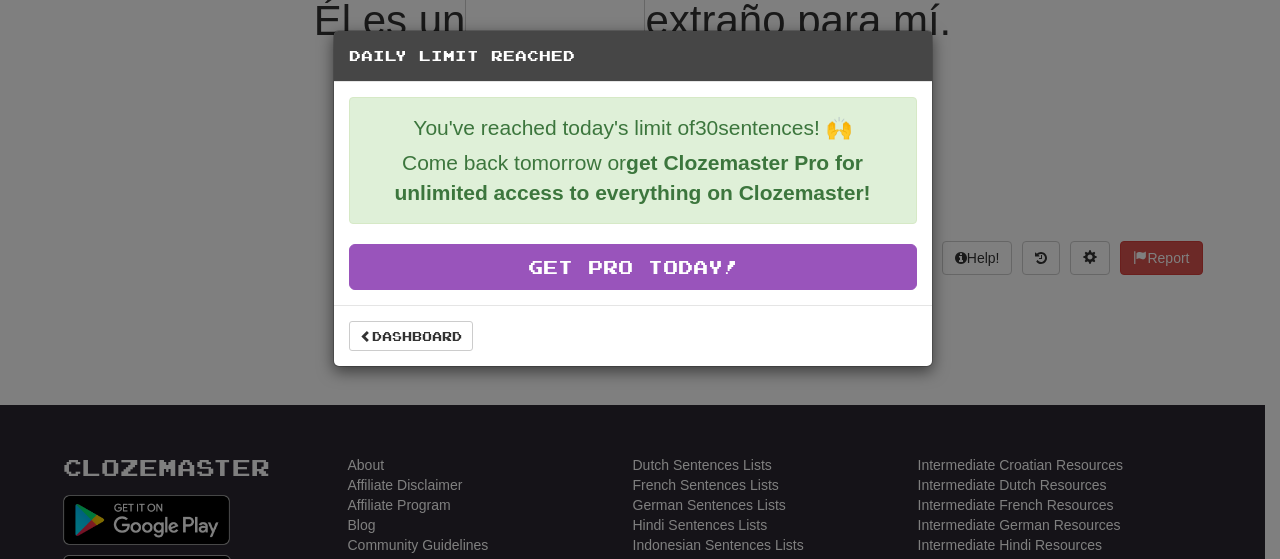 scroll, scrollTop: 198, scrollLeft: 0, axis: vertical 